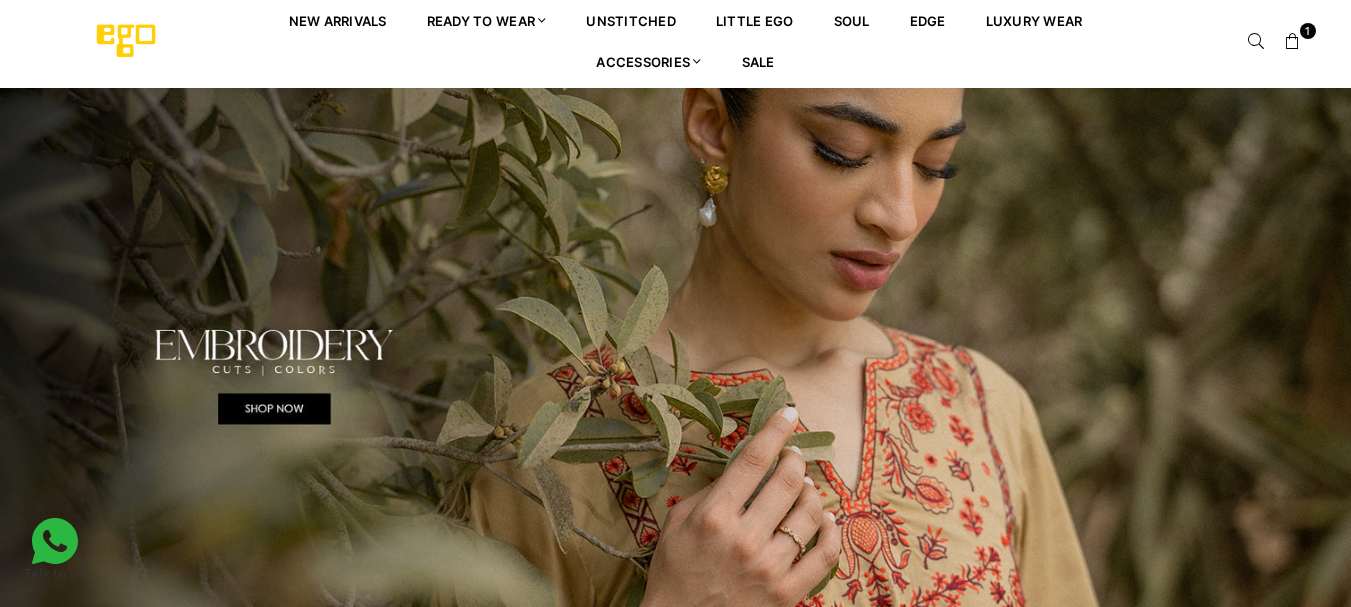 scroll, scrollTop: 0, scrollLeft: 0, axis: both 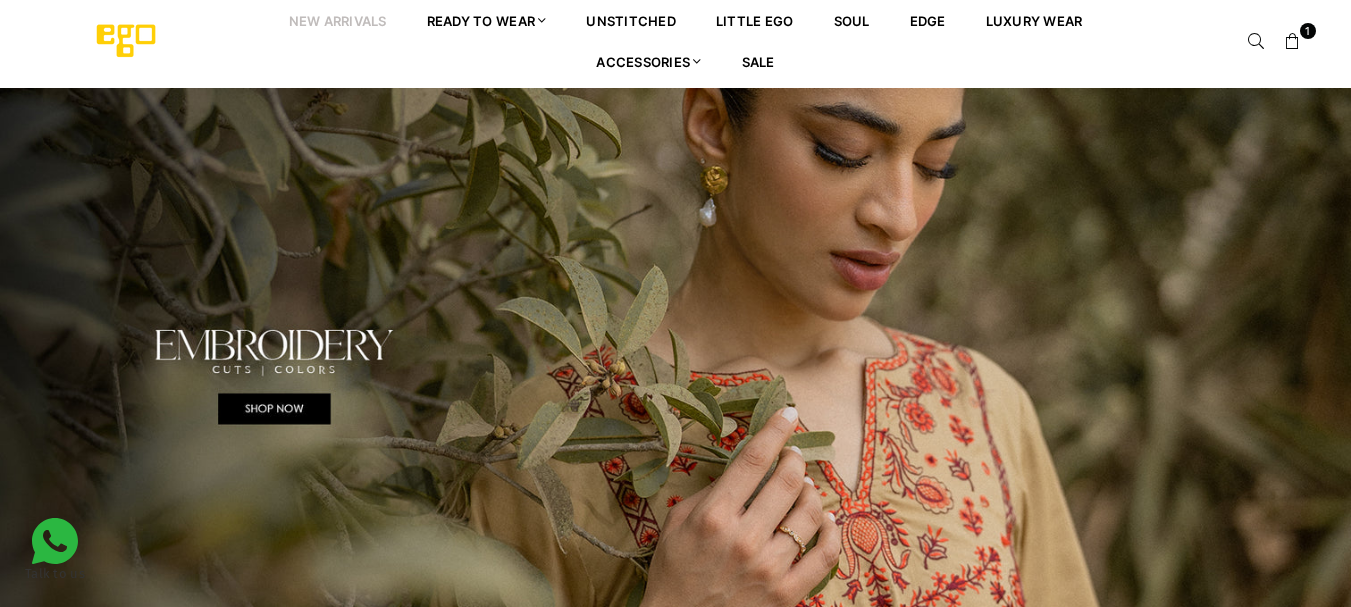 click on "New Arrivals" at bounding box center (338, 20) 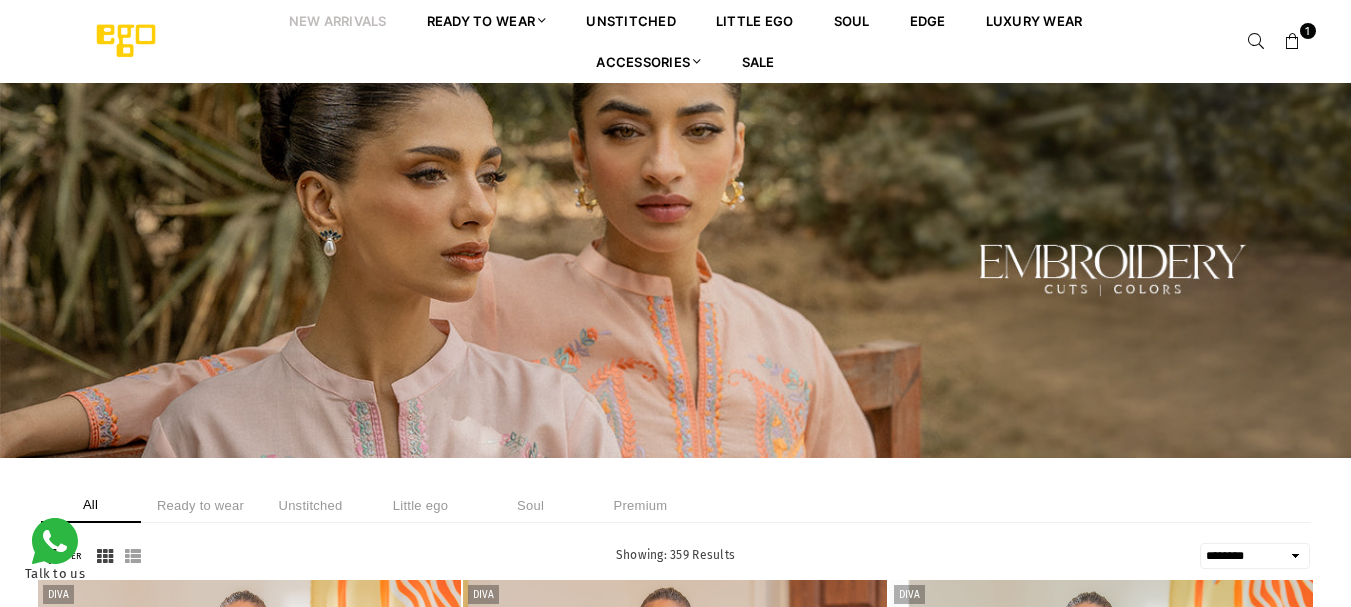 select on "******" 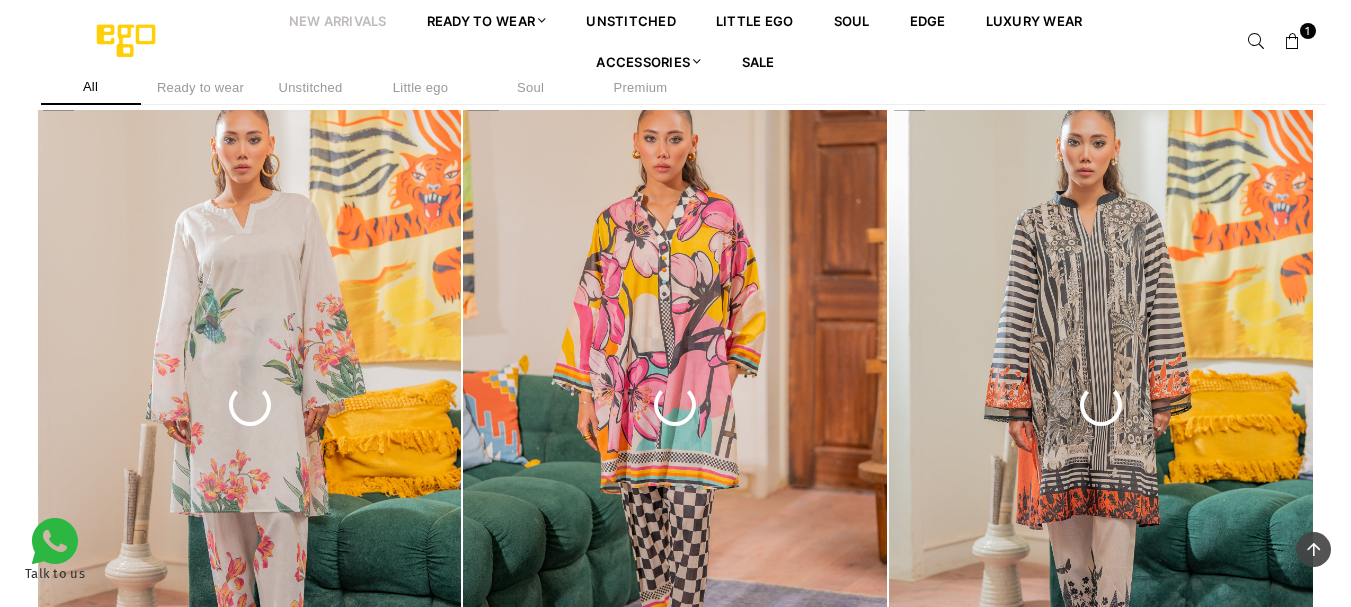 scroll, scrollTop: 442, scrollLeft: 0, axis: vertical 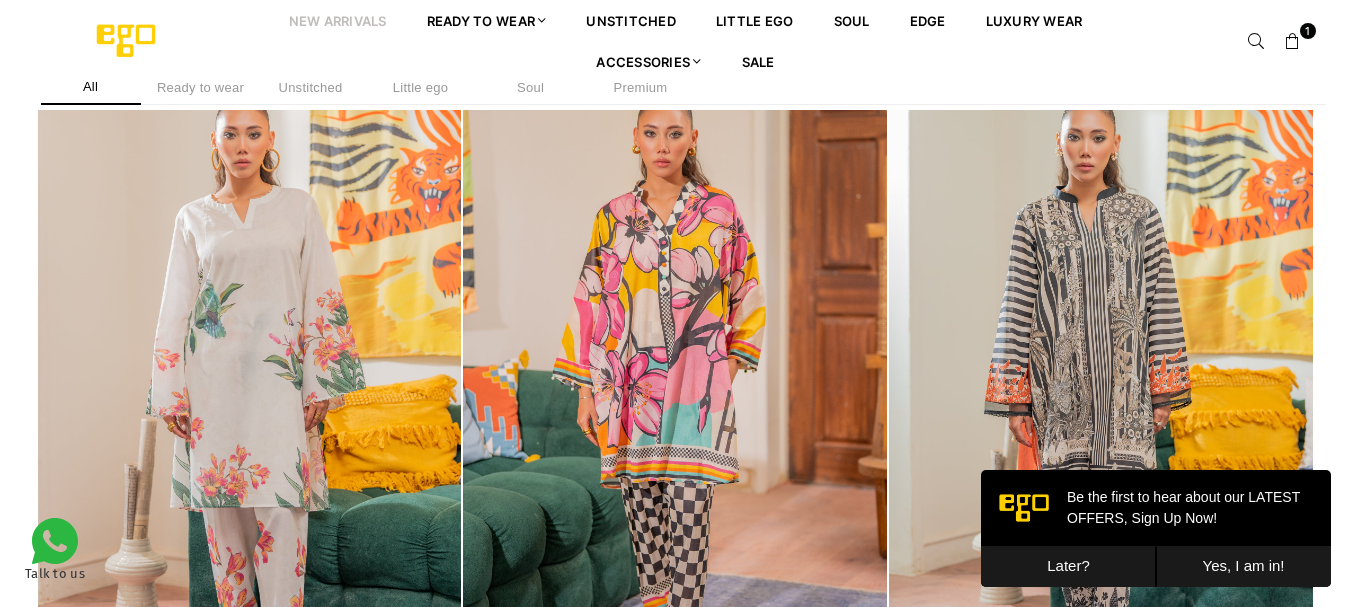 click on "Later?" at bounding box center [1068, 566] 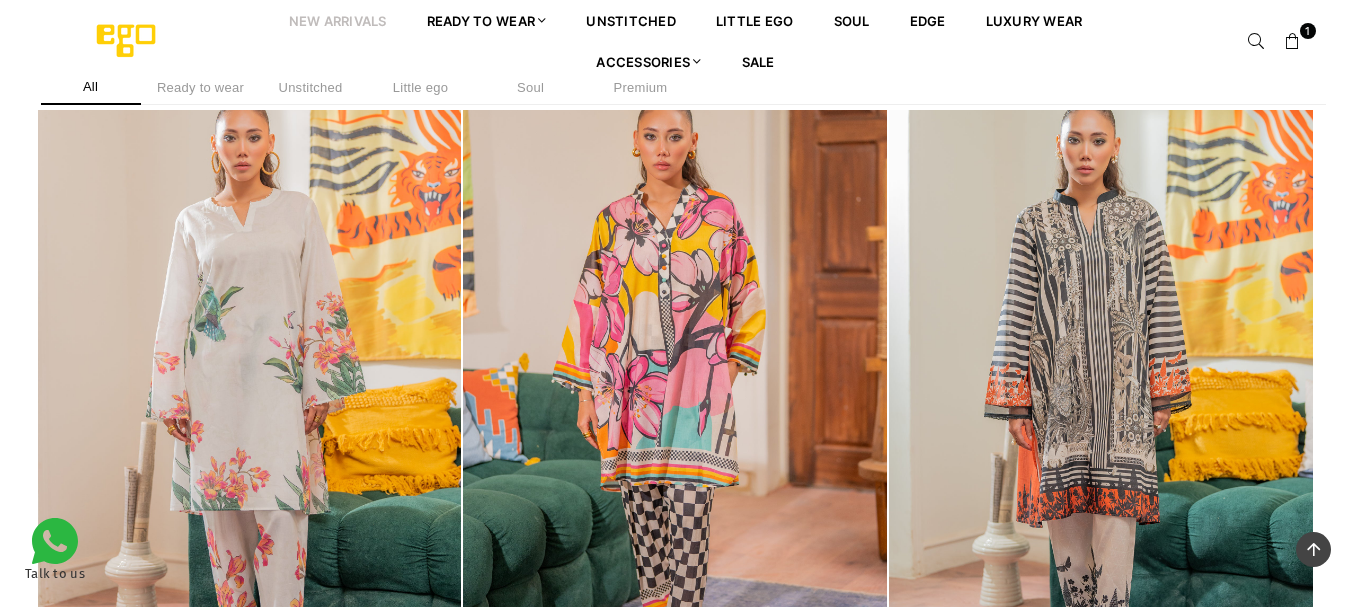 scroll, scrollTop: 442, scrollLeft: 0, axis: vertical 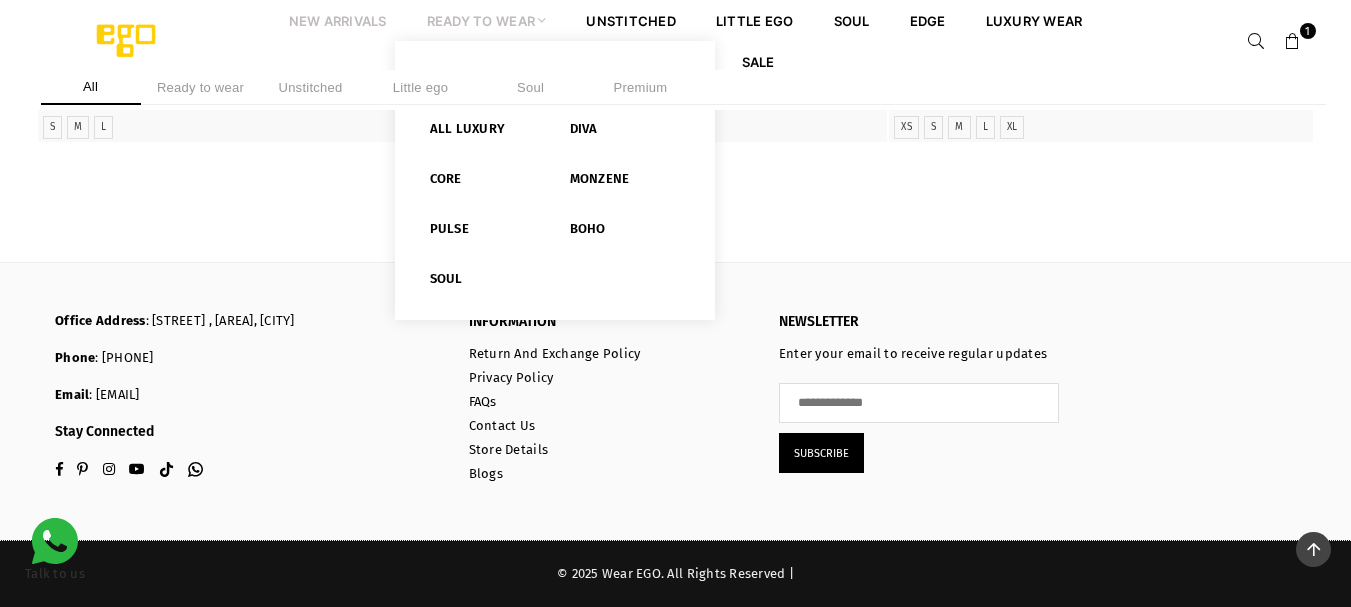 click on "Ready to Wear" at bounding box center [487, 20] 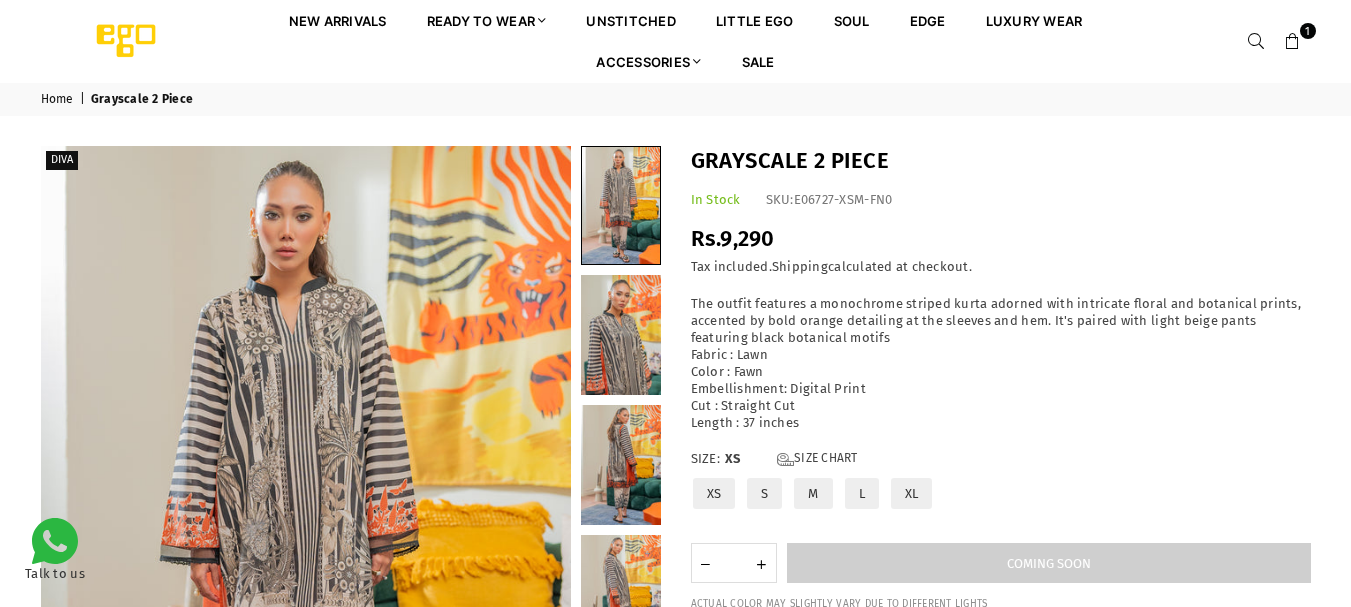 scroll, scrollTop: 0, scrollLeft: 0, axis: both 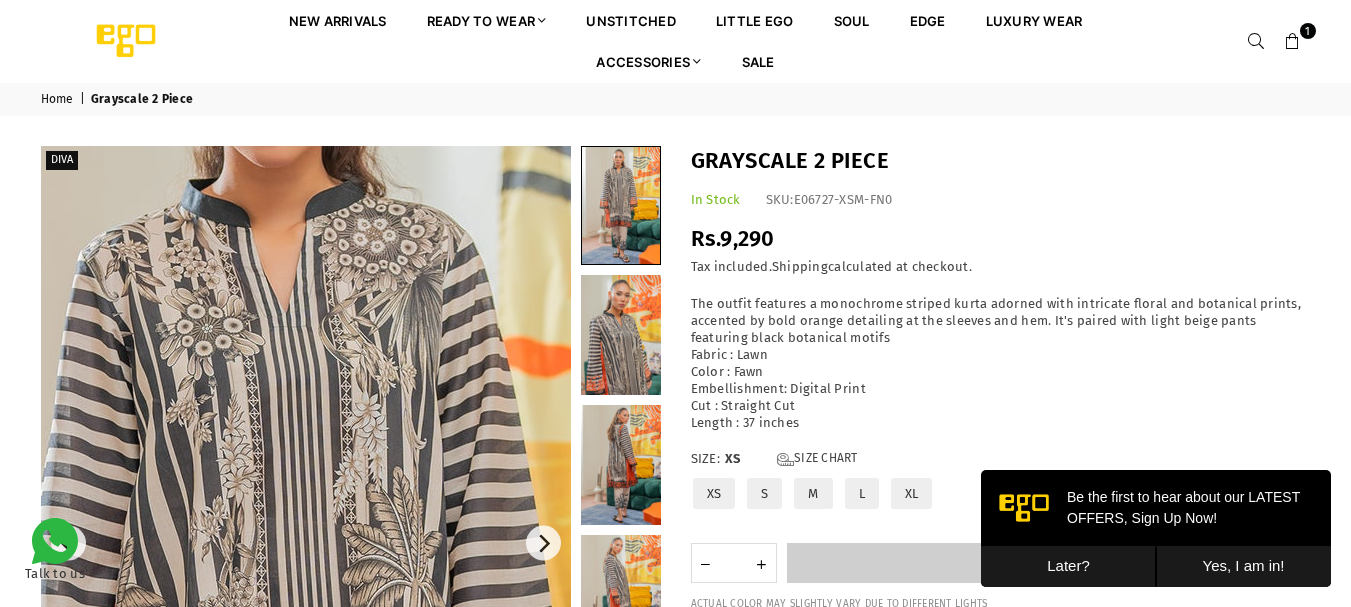 click at bounding box center (316, 785) 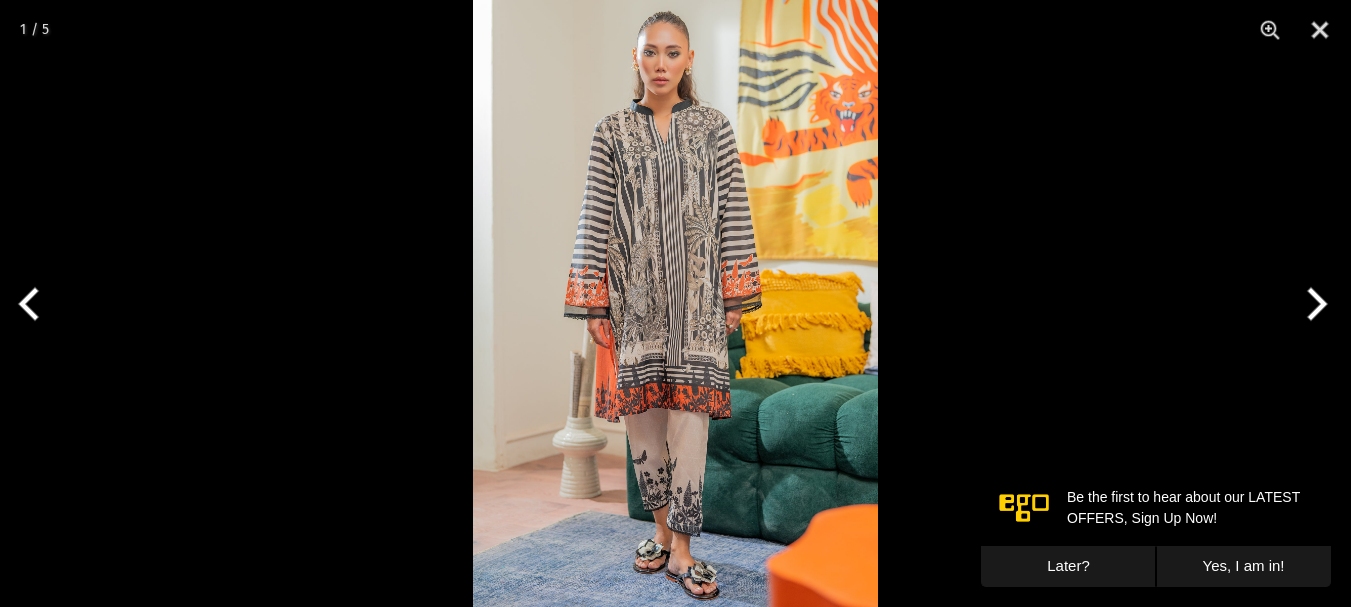 click at bounding box center [675, 303] 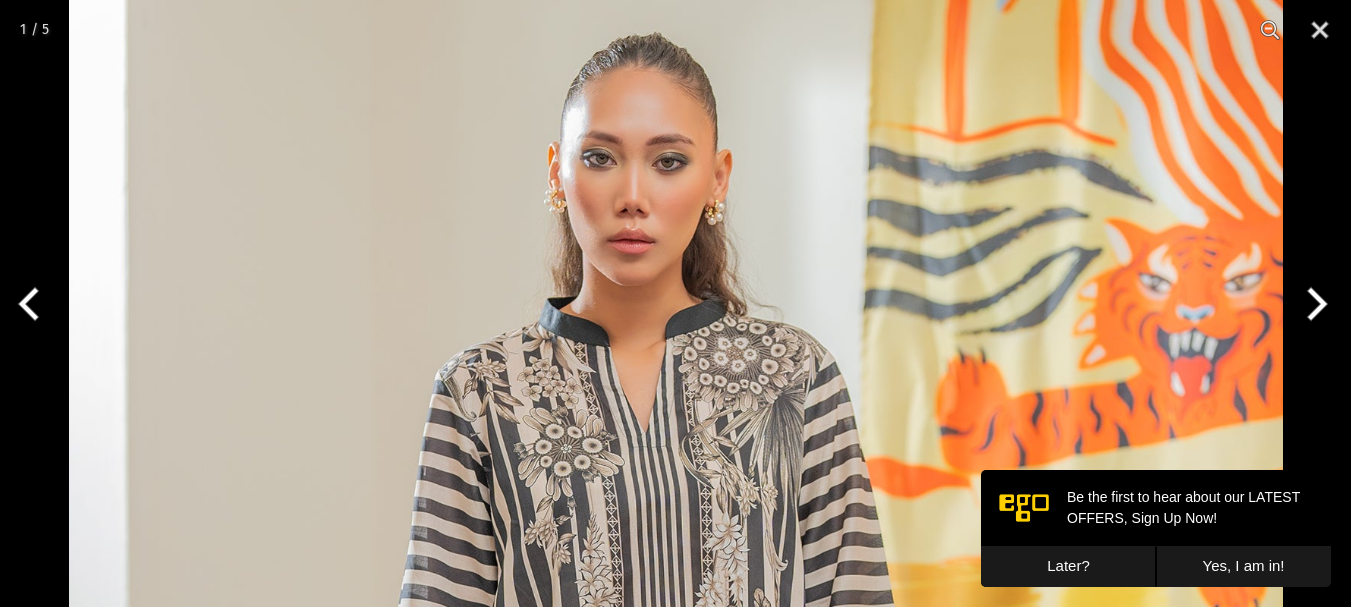 click at bounding box center [1313, 304] 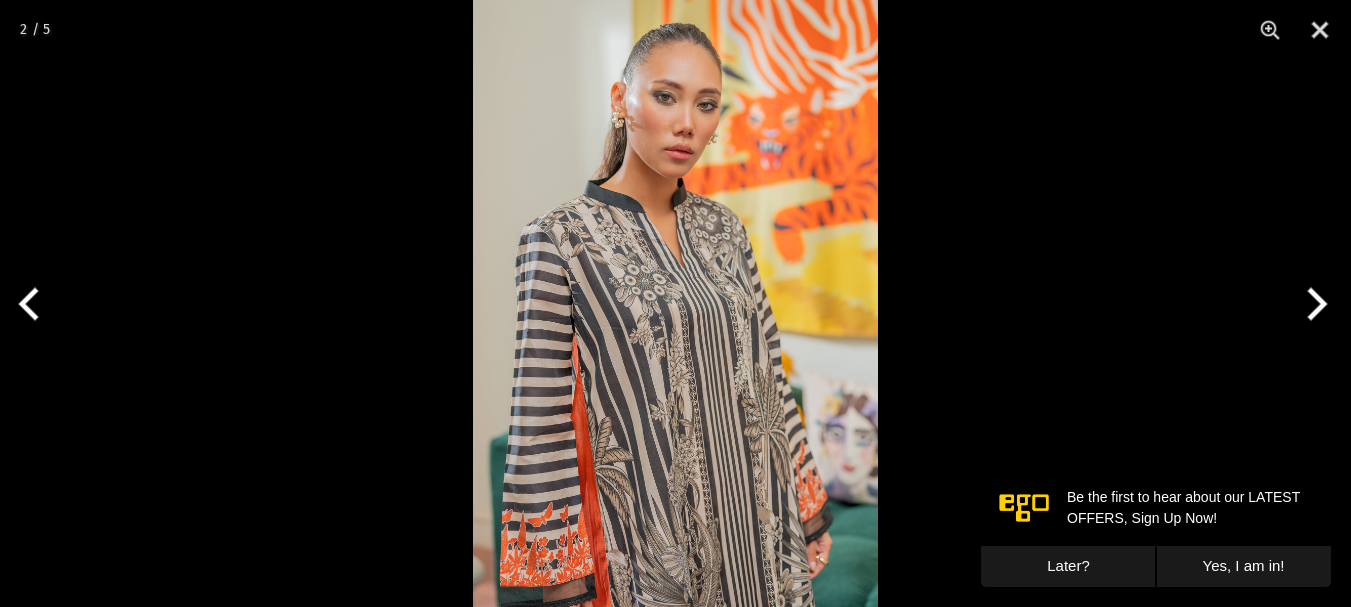 click at bounding box center [1313, 304] 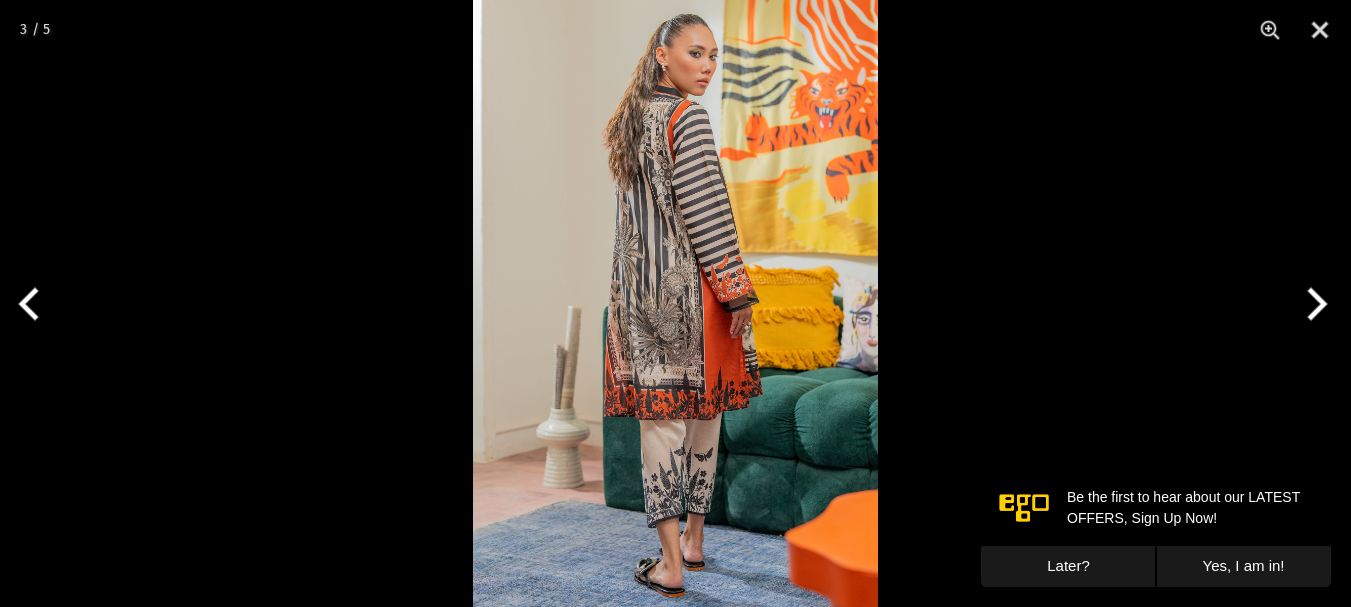 click at bounding box center (1313, 304) 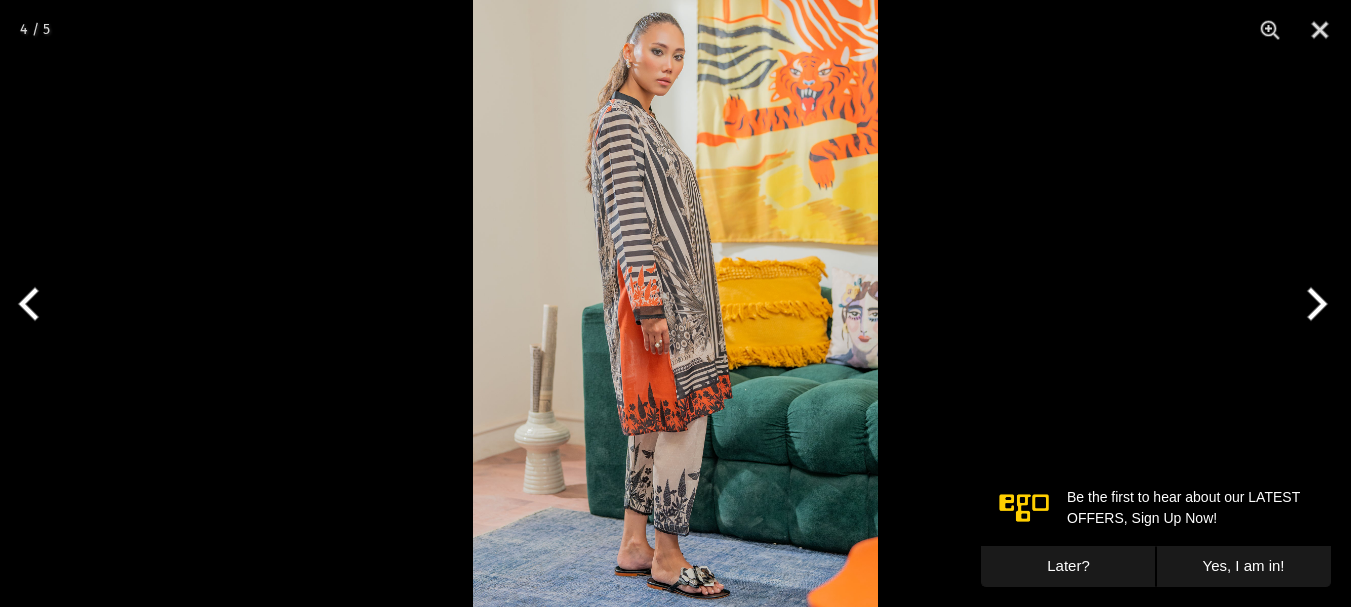 click at bounding box center (1313, 304) 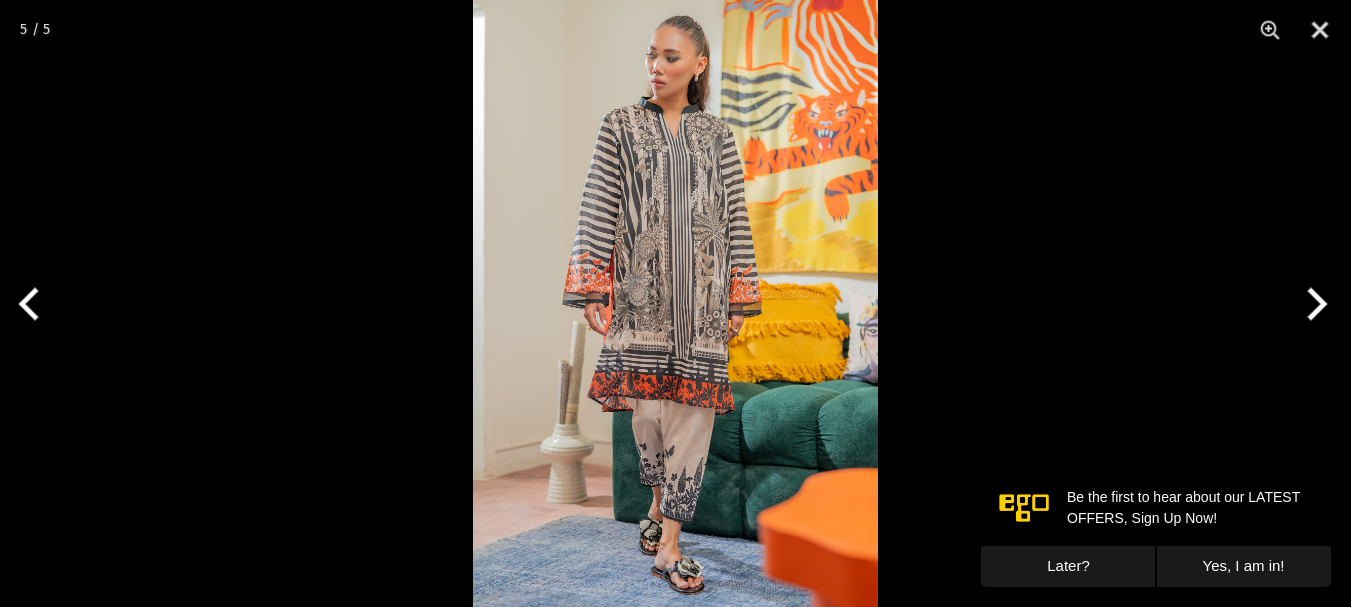 click at bounding box center [1313, 304] 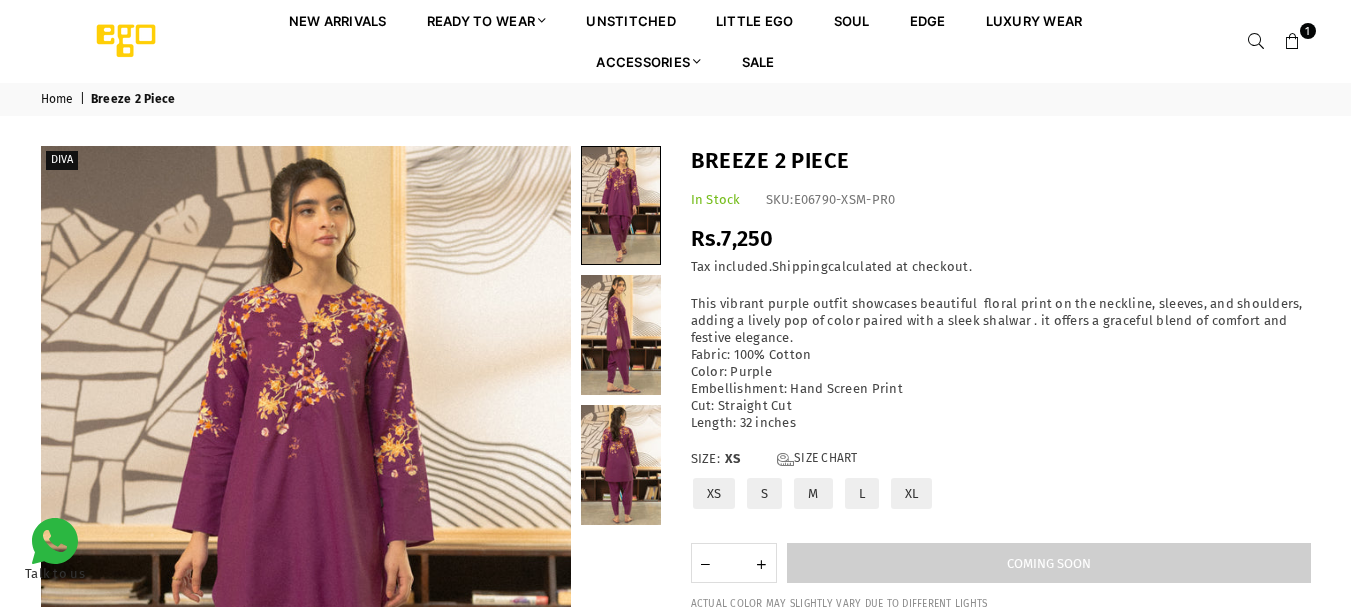 scroll, scrollTop: 0, scrollLeft: 0, axis: both 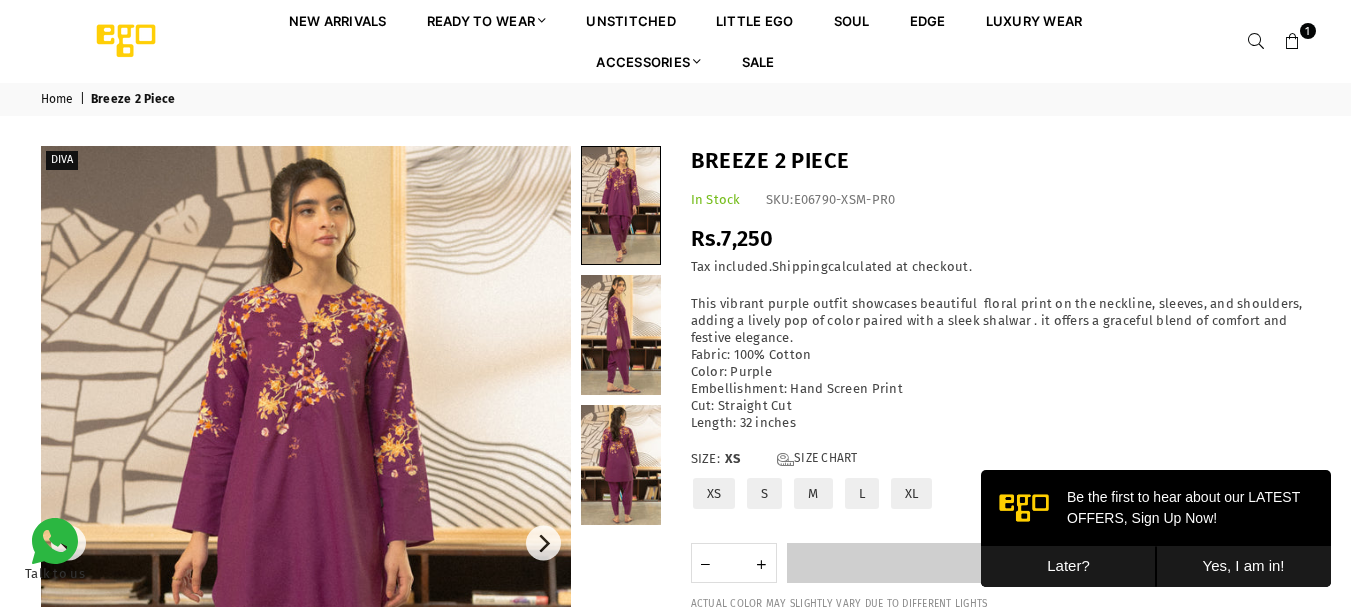 click at bounding box center (306, 543) 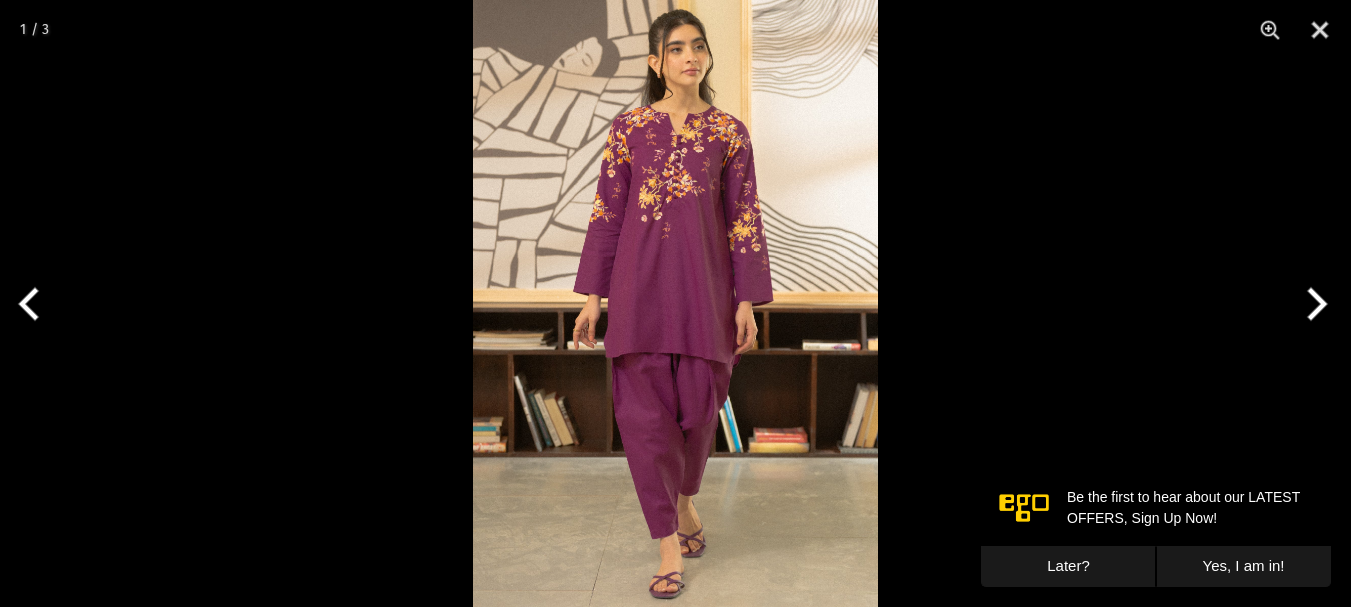 click at bounding box center [675, 303] 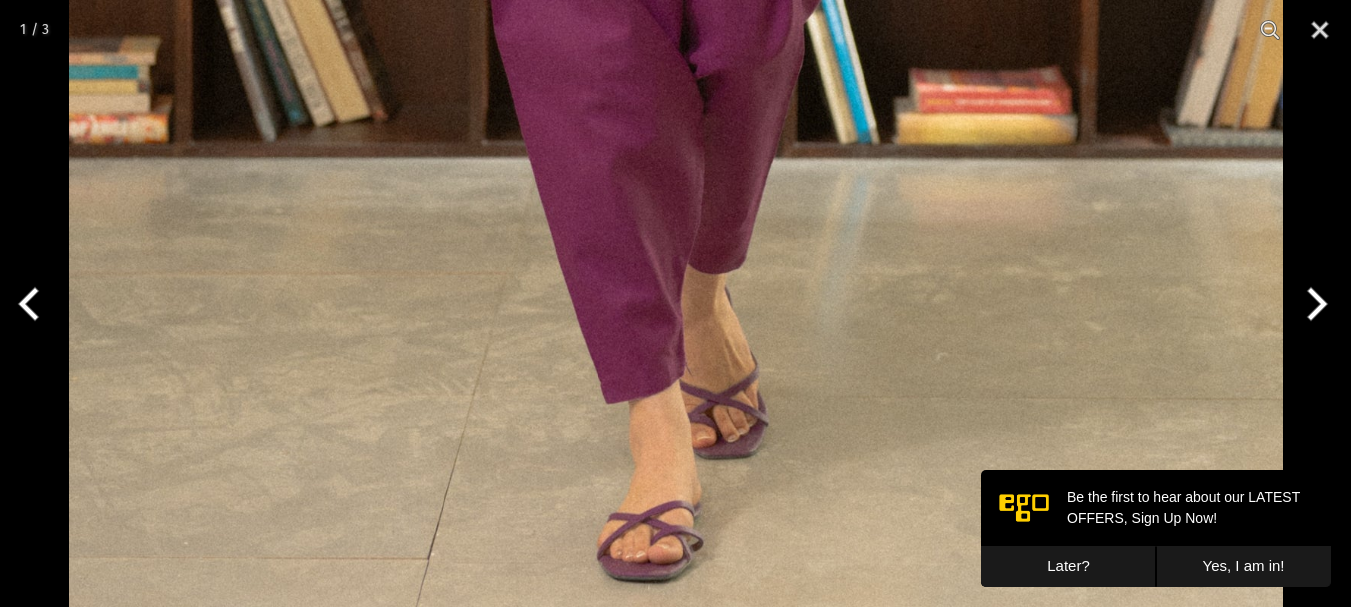 click at bounding box center (1313, 304) 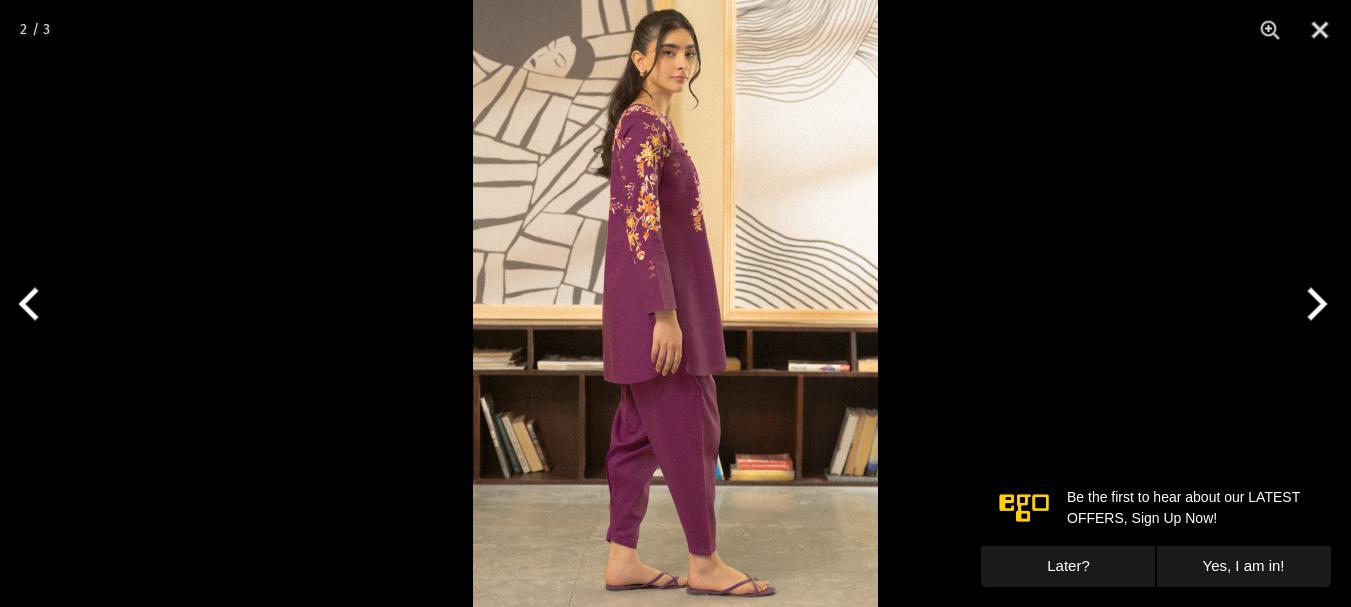 click on "Later?" at bounding box center [1068, 566] 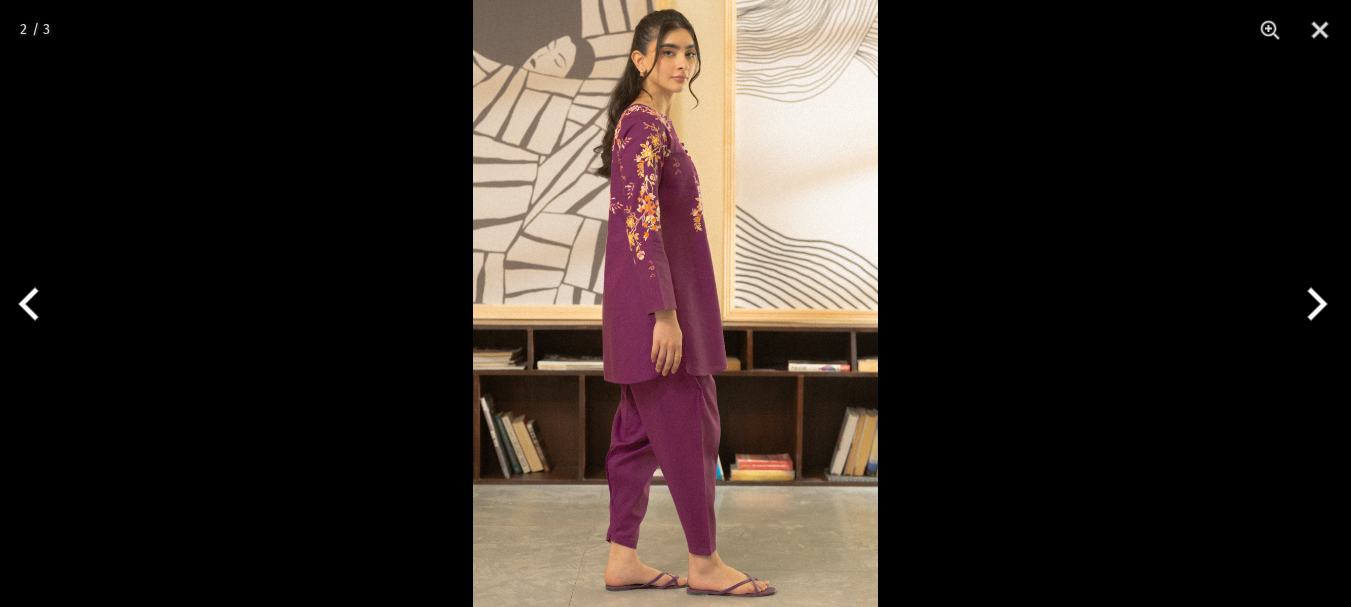 click at bounding box center (1313, 304) 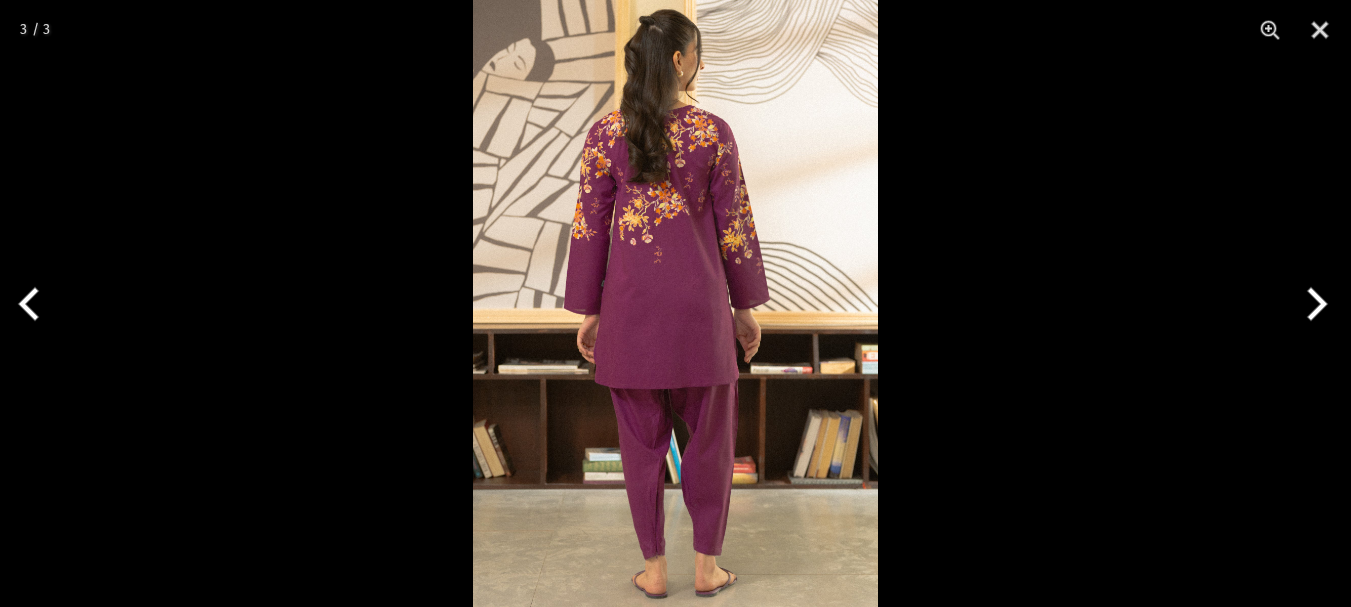 click at bounding box center [1313, 304] 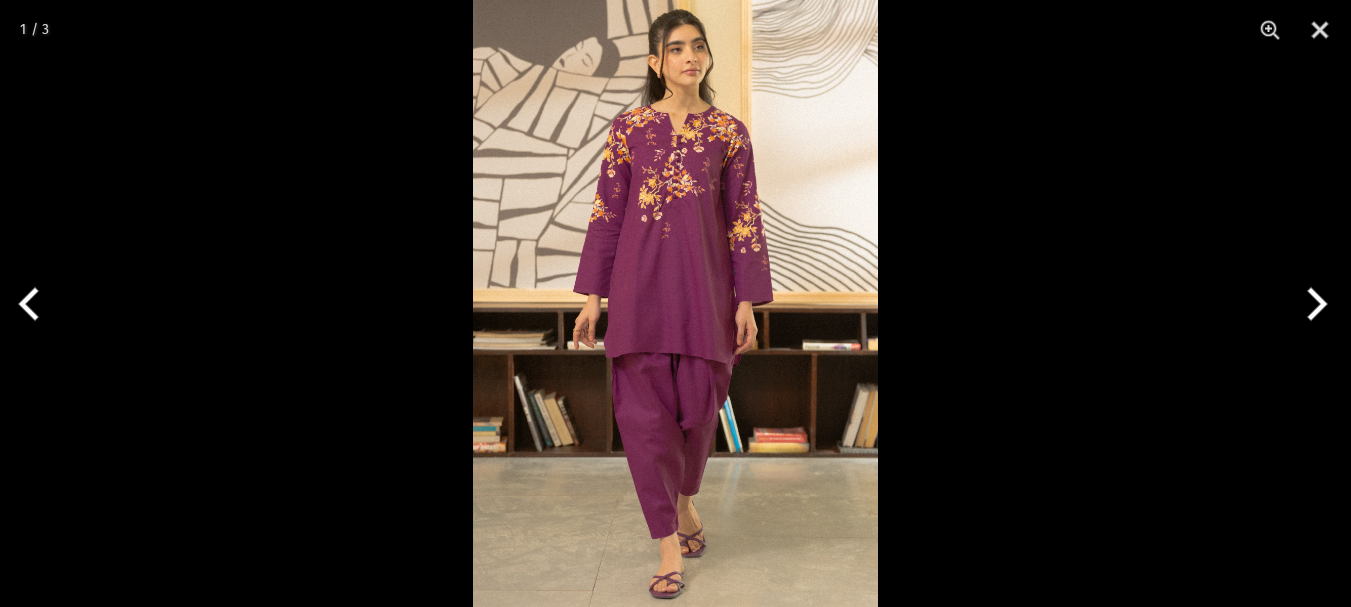 click at bounding box center (1313, 304) 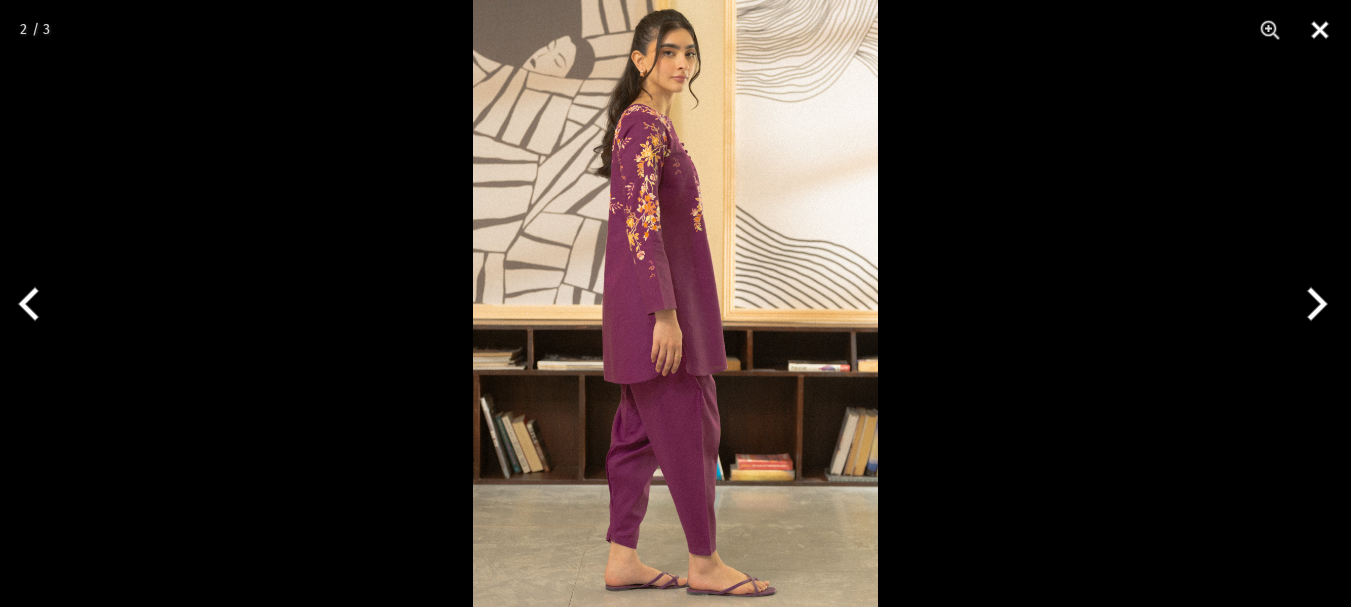 click at bounding box center (1320, 30) 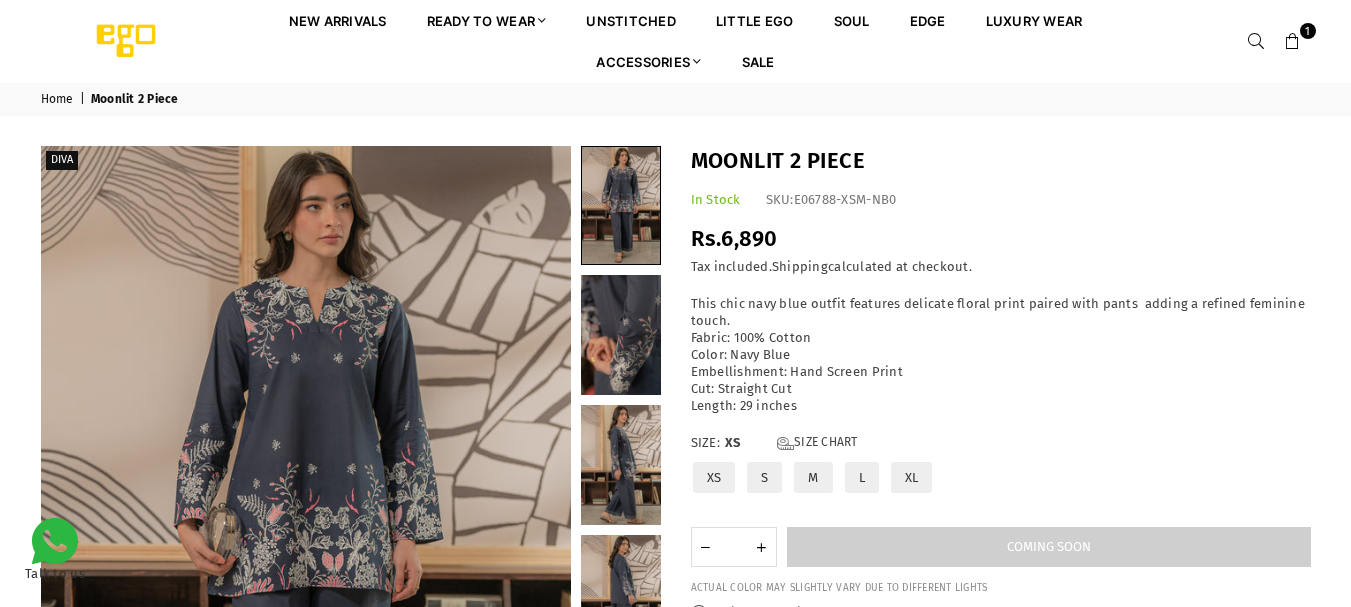 scroll, scrollTop: 0, scrollLeft: 0, axis: both 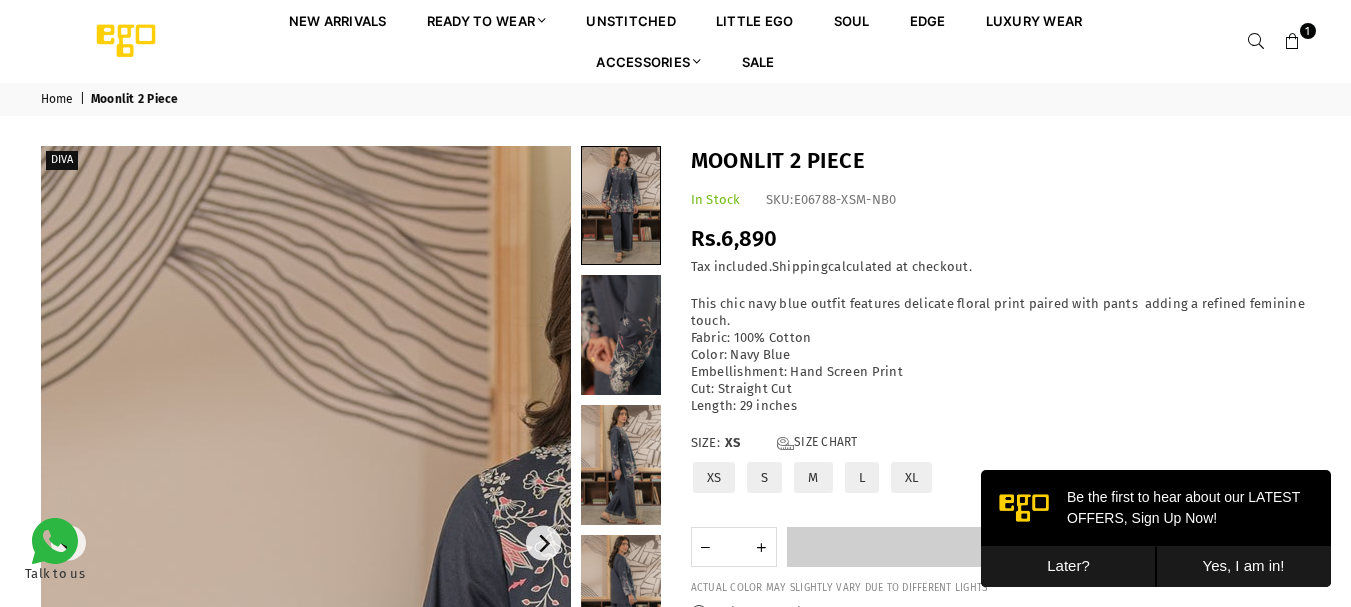 click at bounding box center (641, 1046) 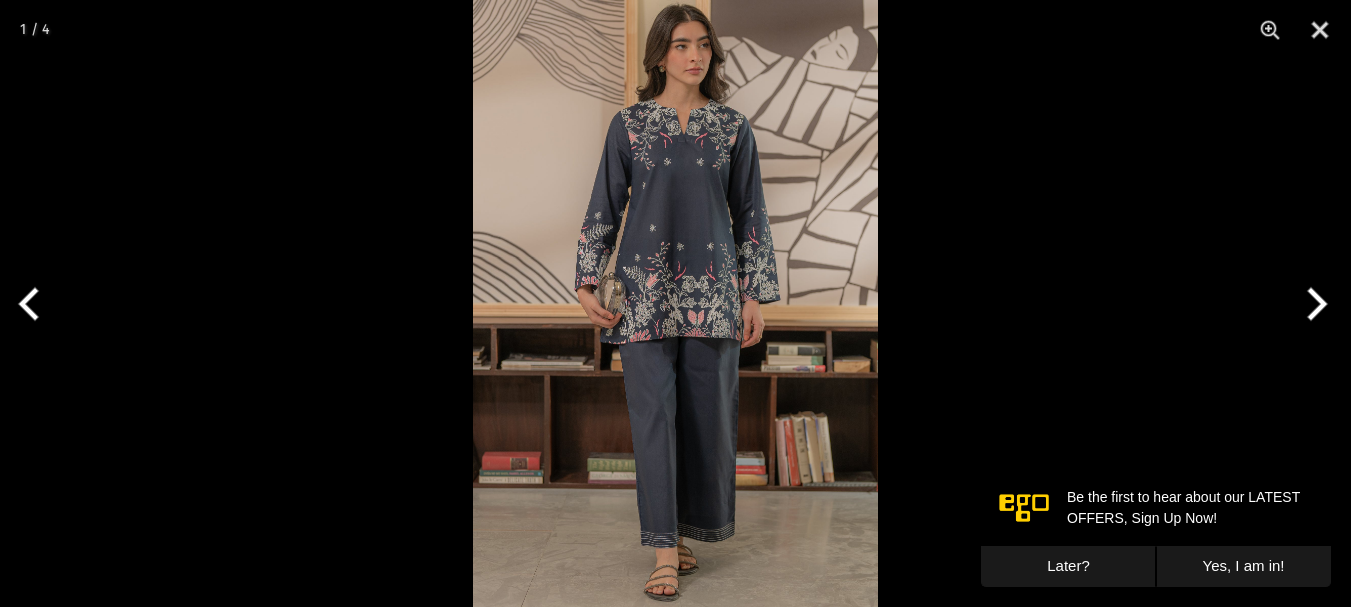 click at bounding box center [675, 303] 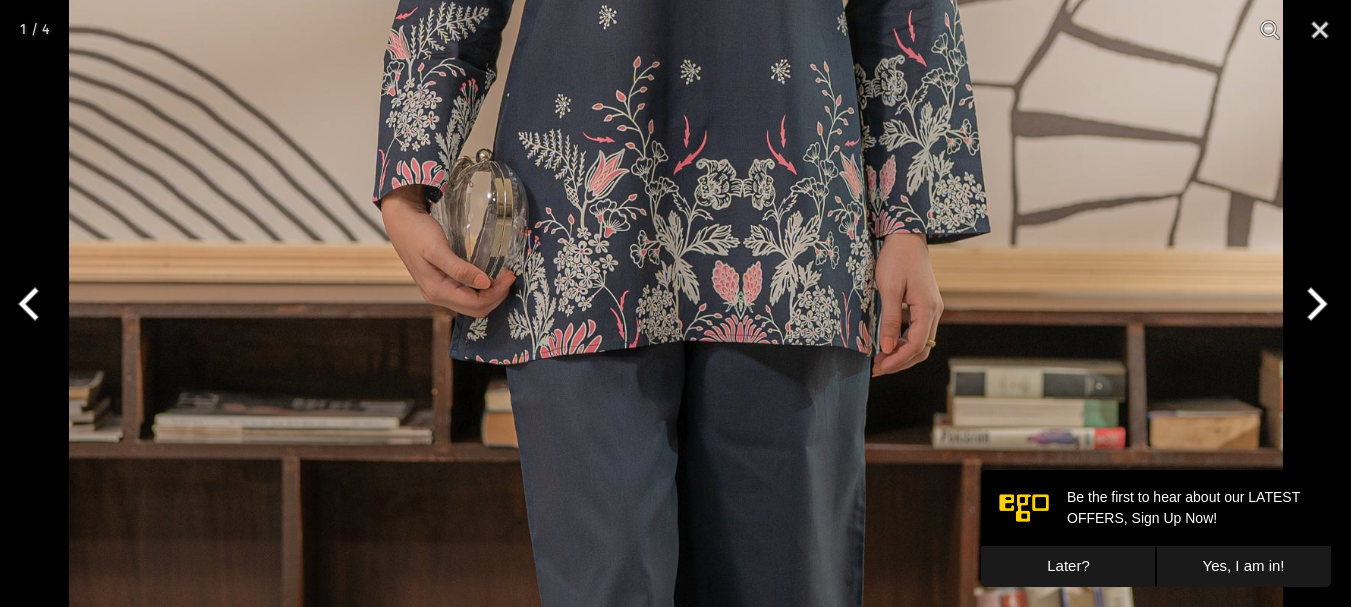 click at bounding box center [1313, 304] 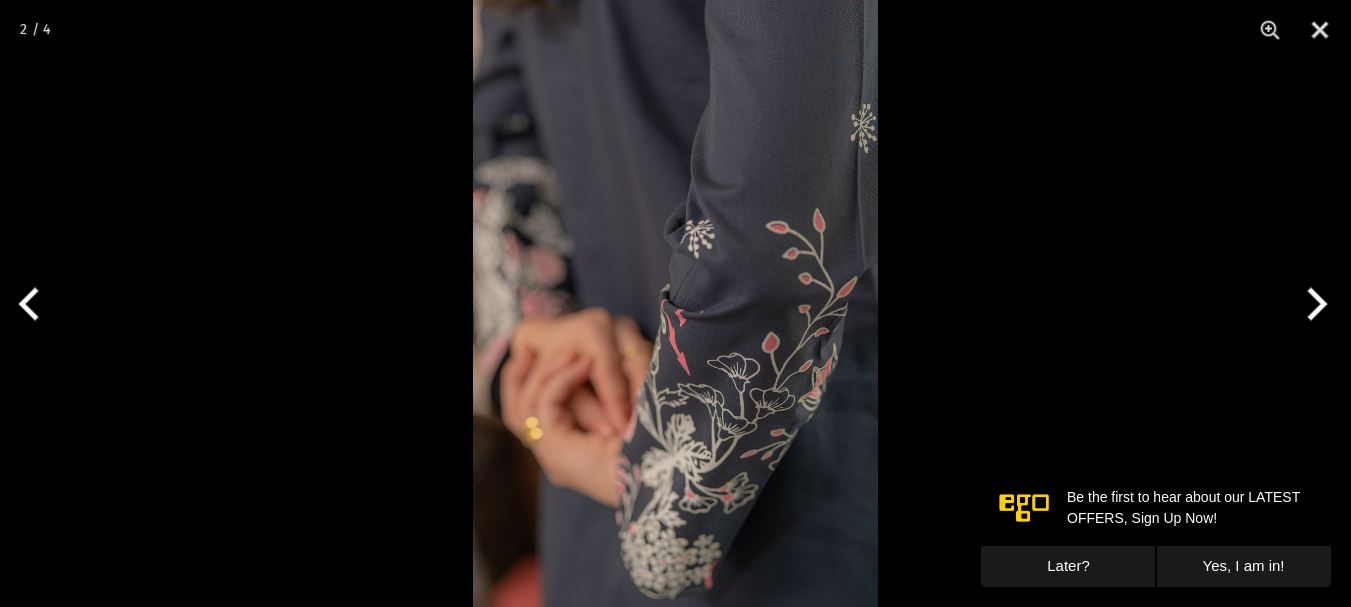 click at bounding box center (1313, 304) 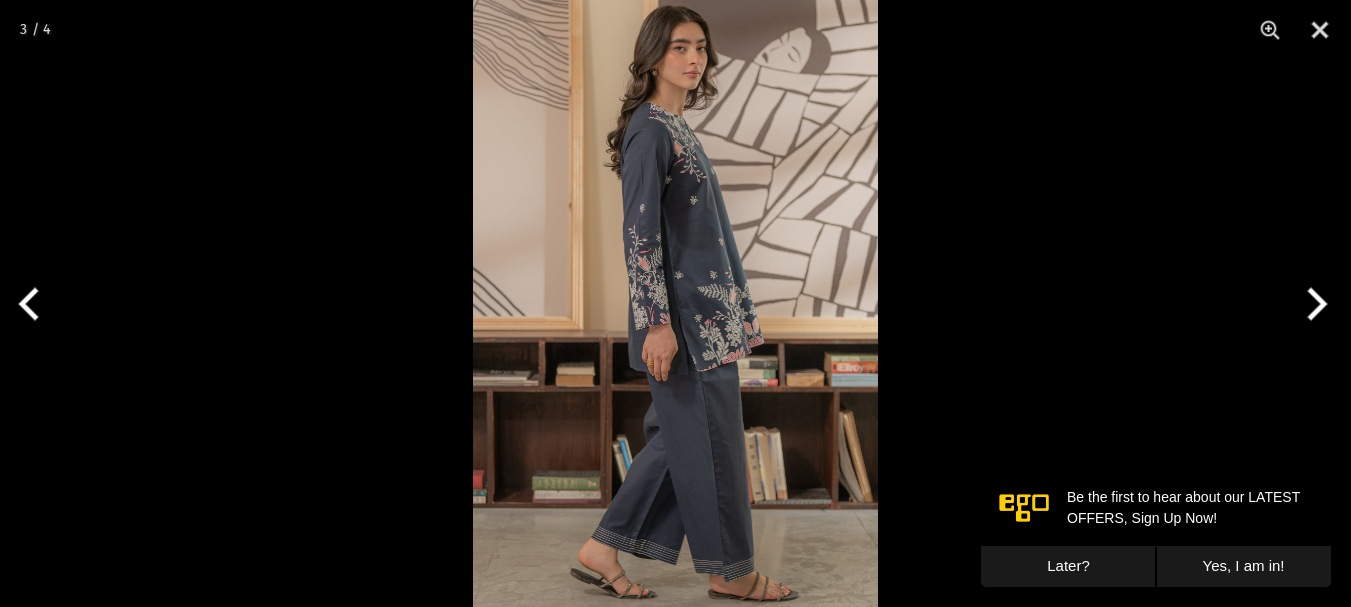 click at bounding box center (1313, 304) 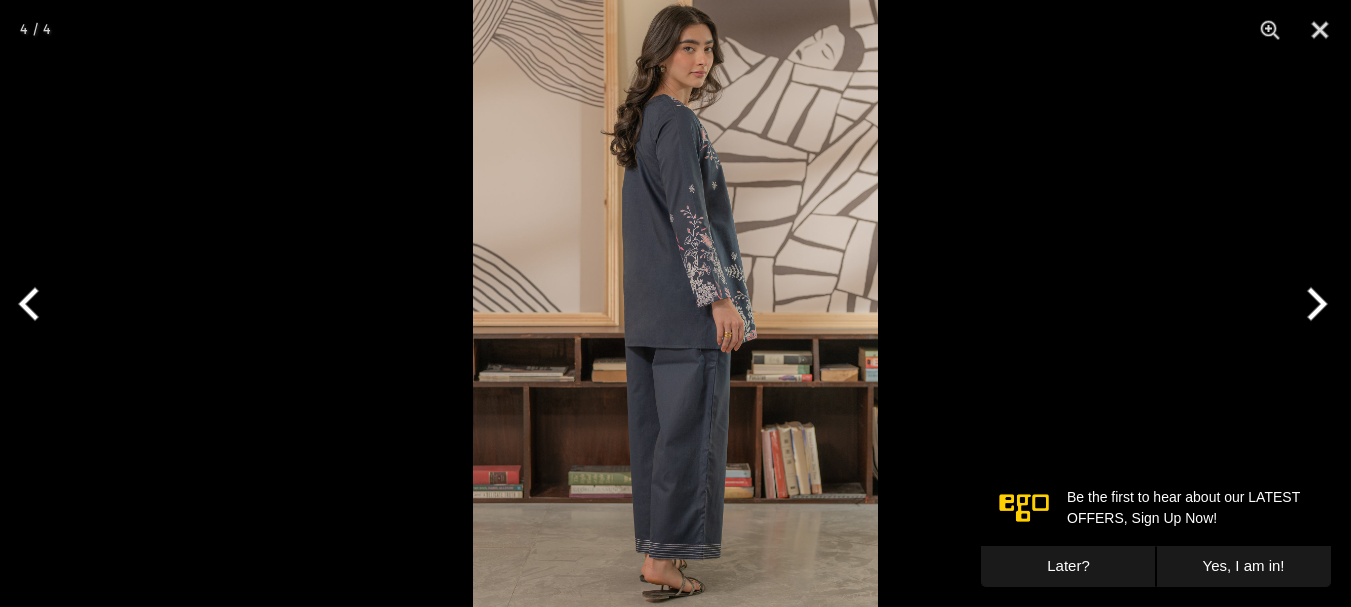 click at bounding box center (1313, 304) 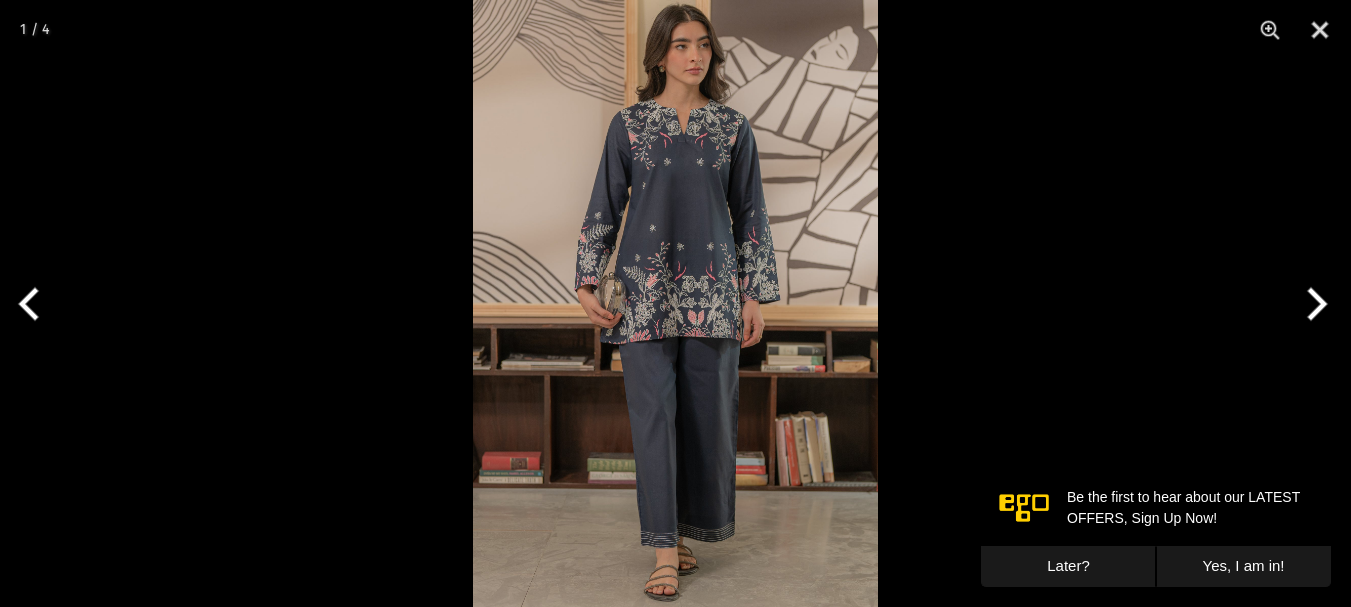 click at bounding box center (1313, 304) 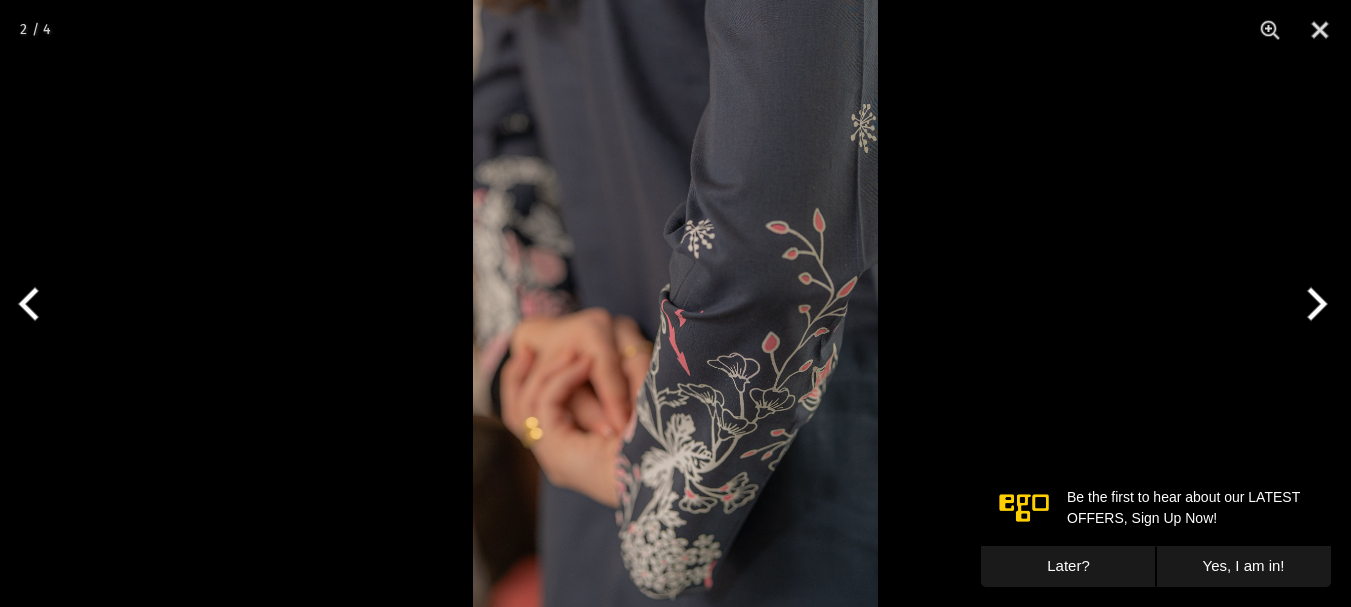 click at bounding box center (1313, 304) 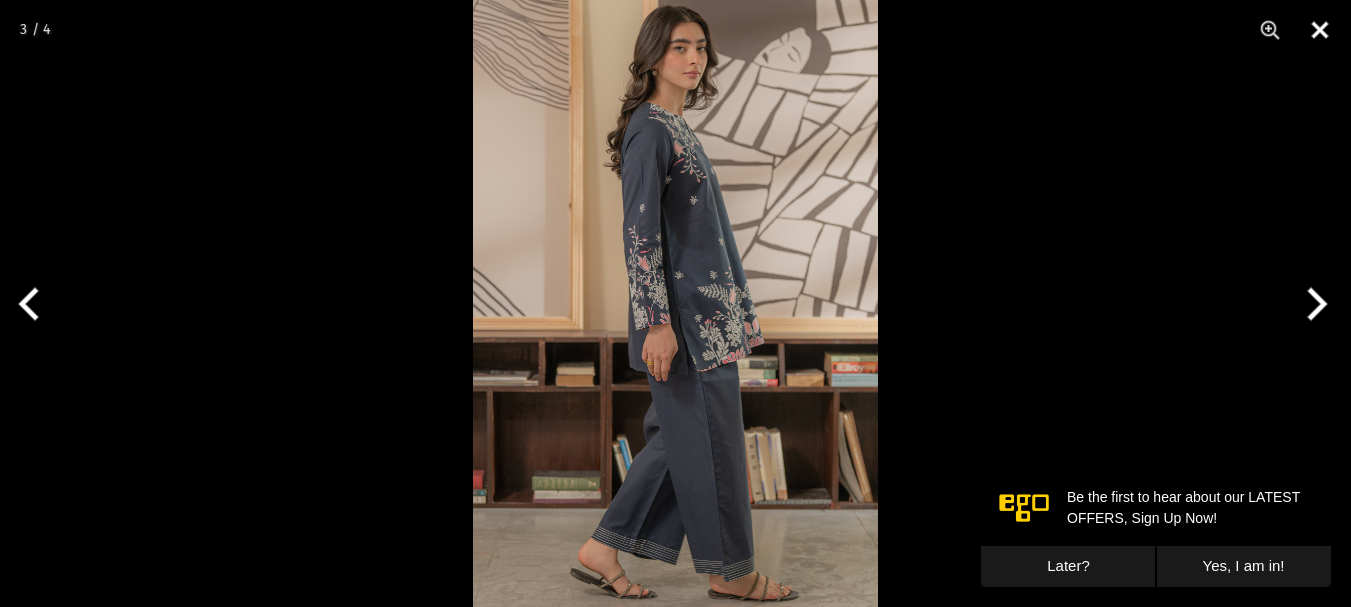click at bounding box center (1320, 30) 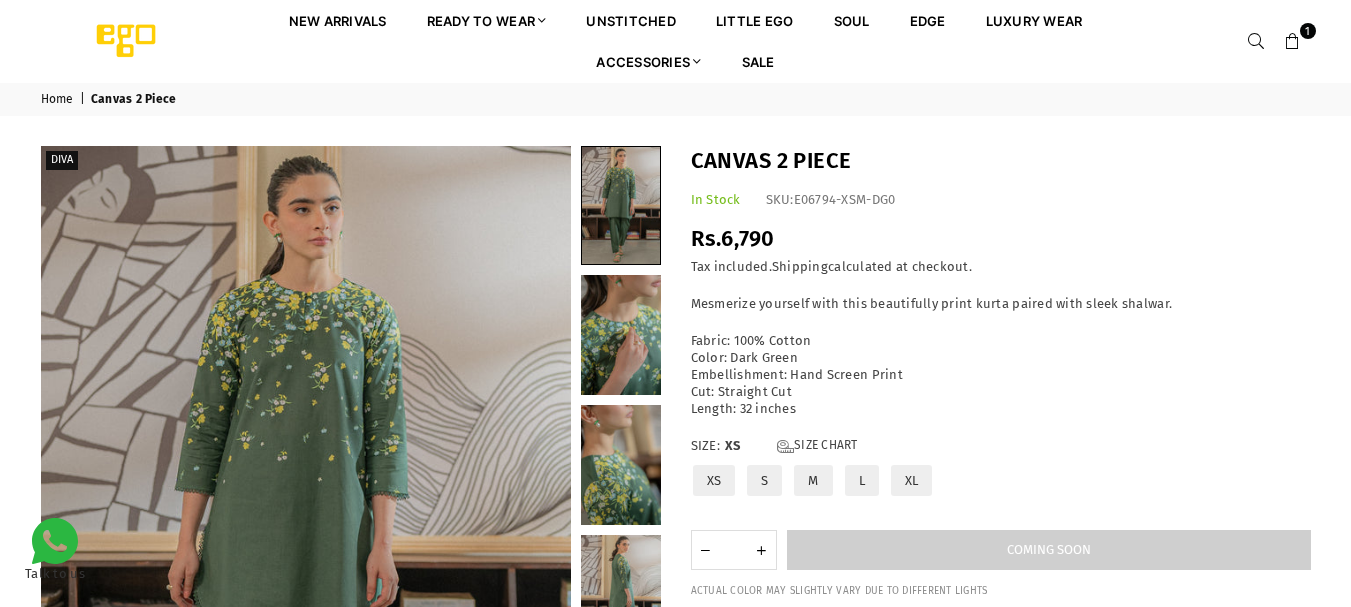 scroll, scrollTop: 0, scrollLeft: 0, axis: both 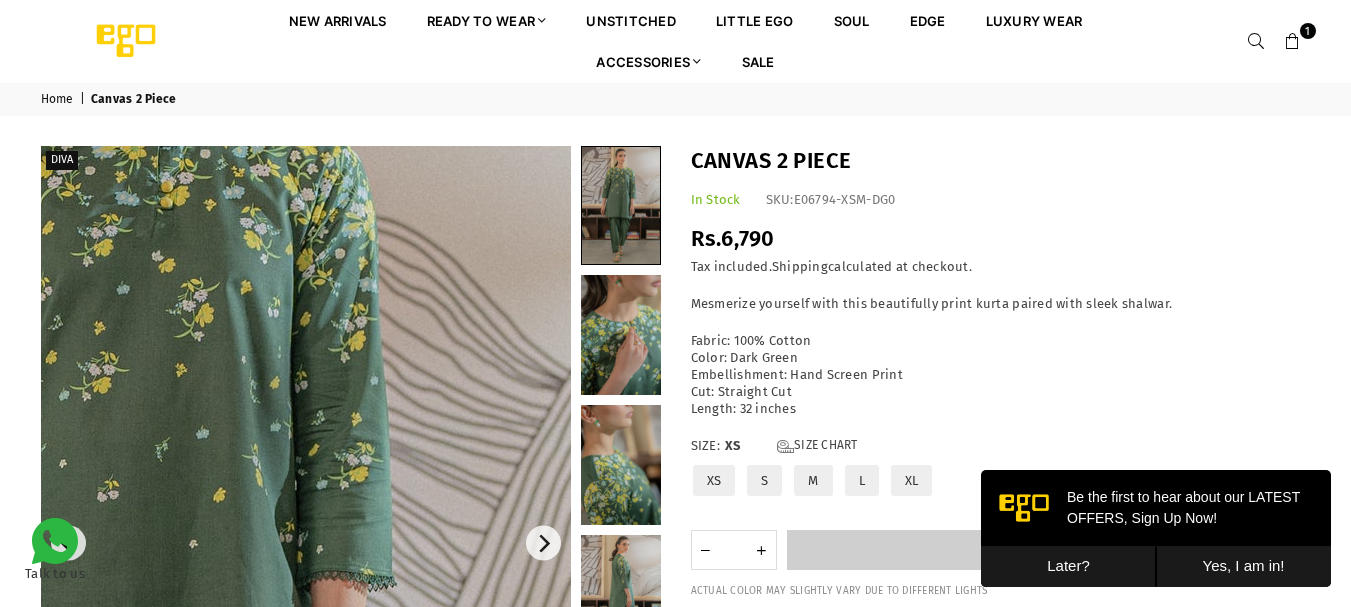 click at bounding box center [162, 689] 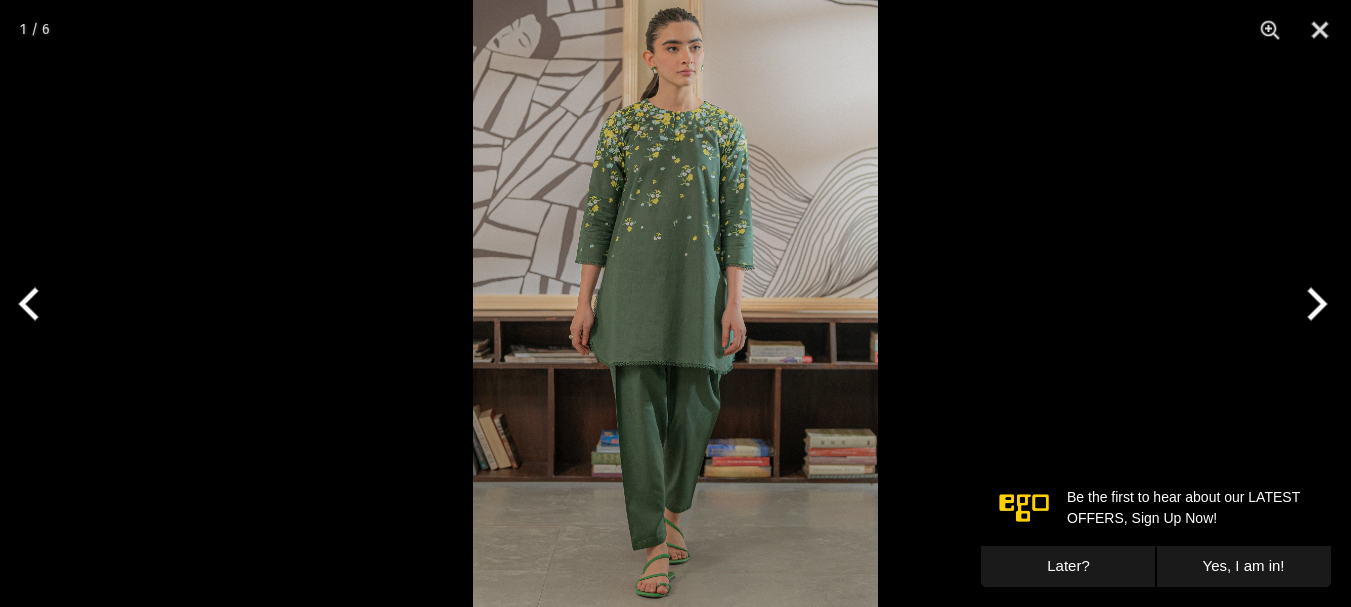 click at bounding box center [675, 303] 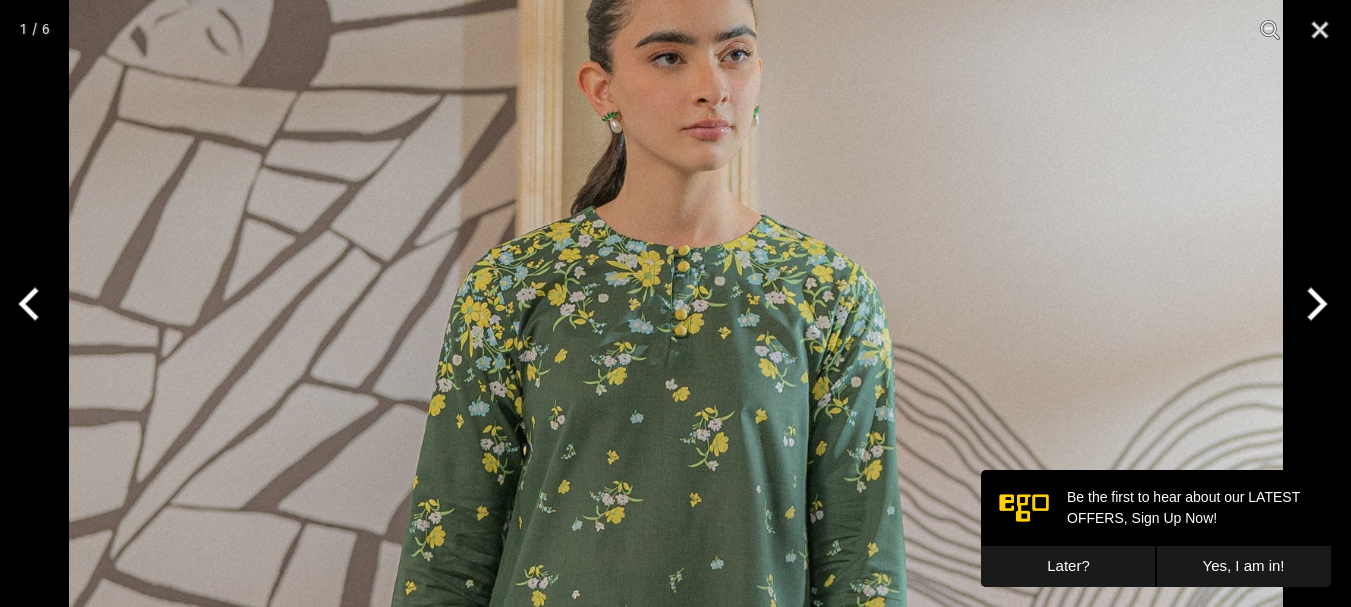 click at bounding box center [1313, 304] 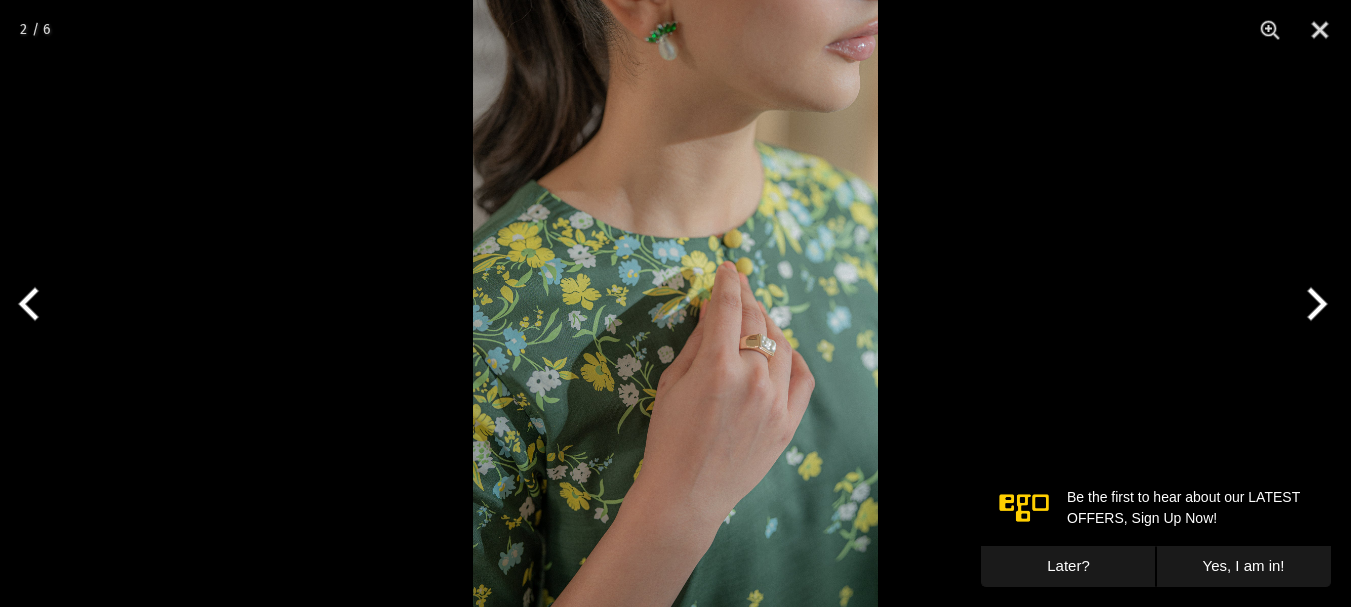 click at bounding box center (1313, 304) 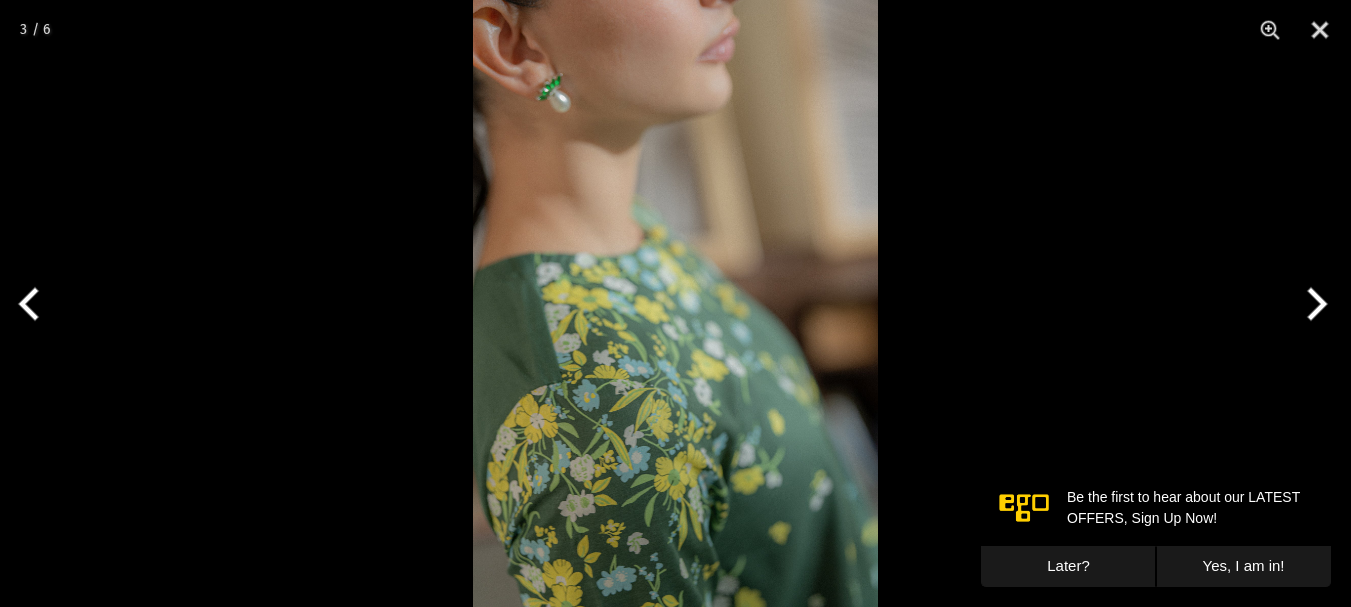 click at bounding box center [1313, 304] 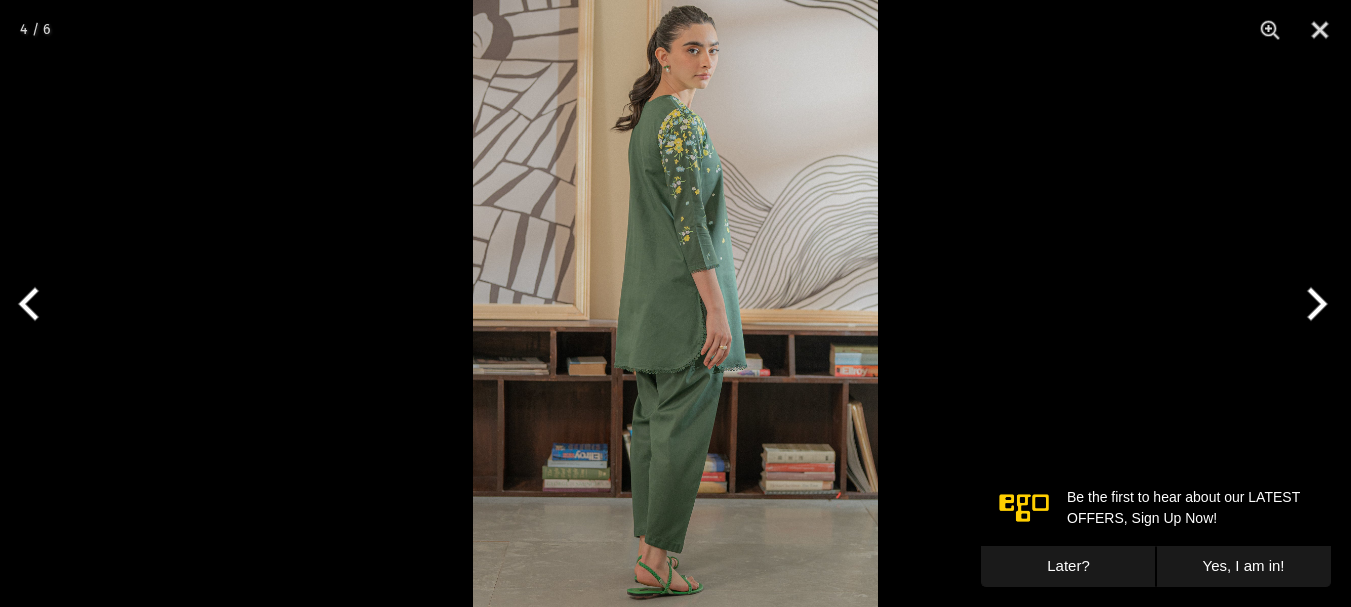 click at bounding box center [1313, 304] 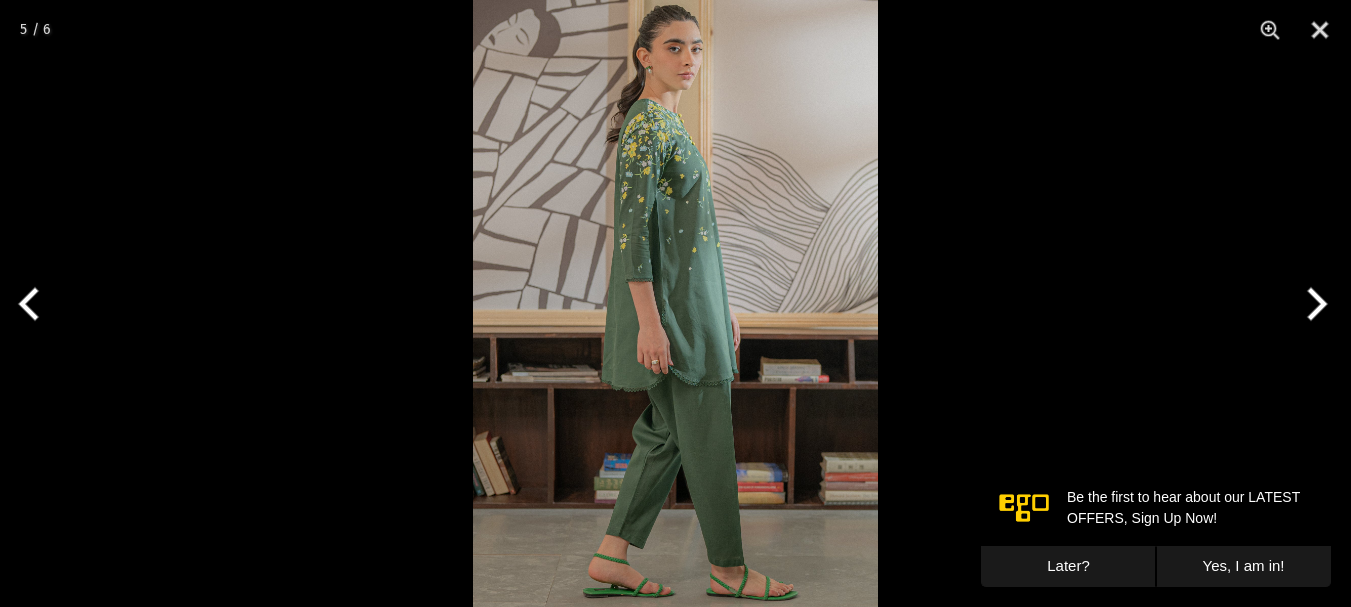 click at bounding box center (1313, 304) 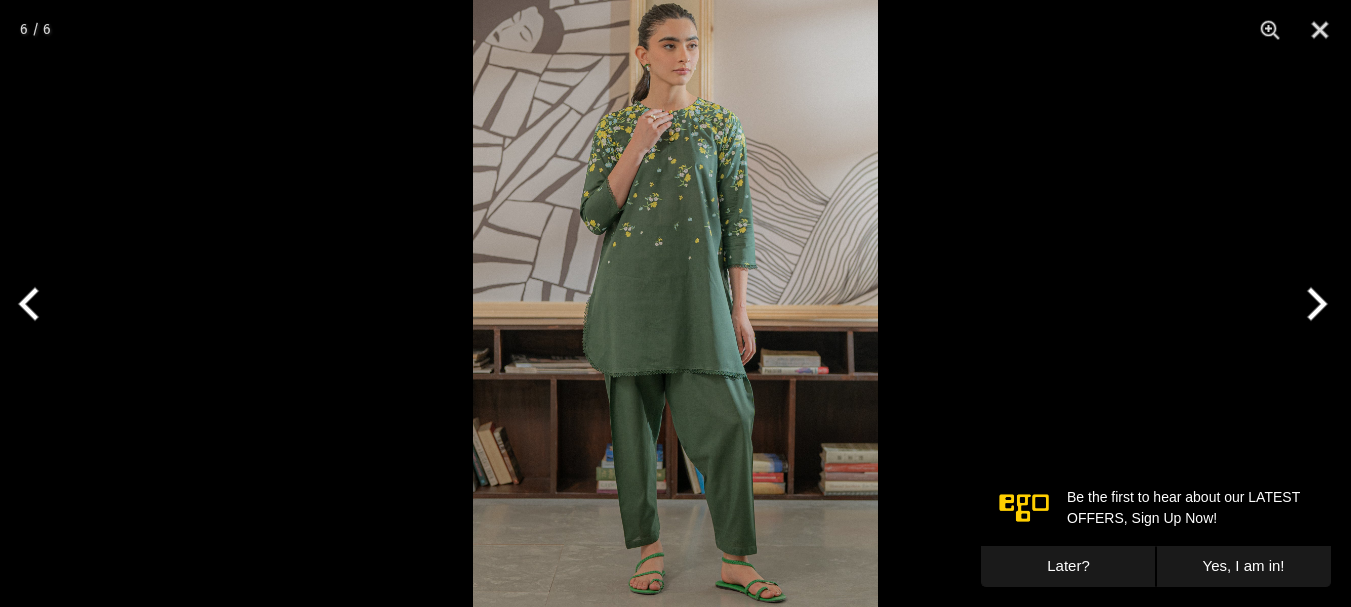 click at bounding box center [1313, 304] 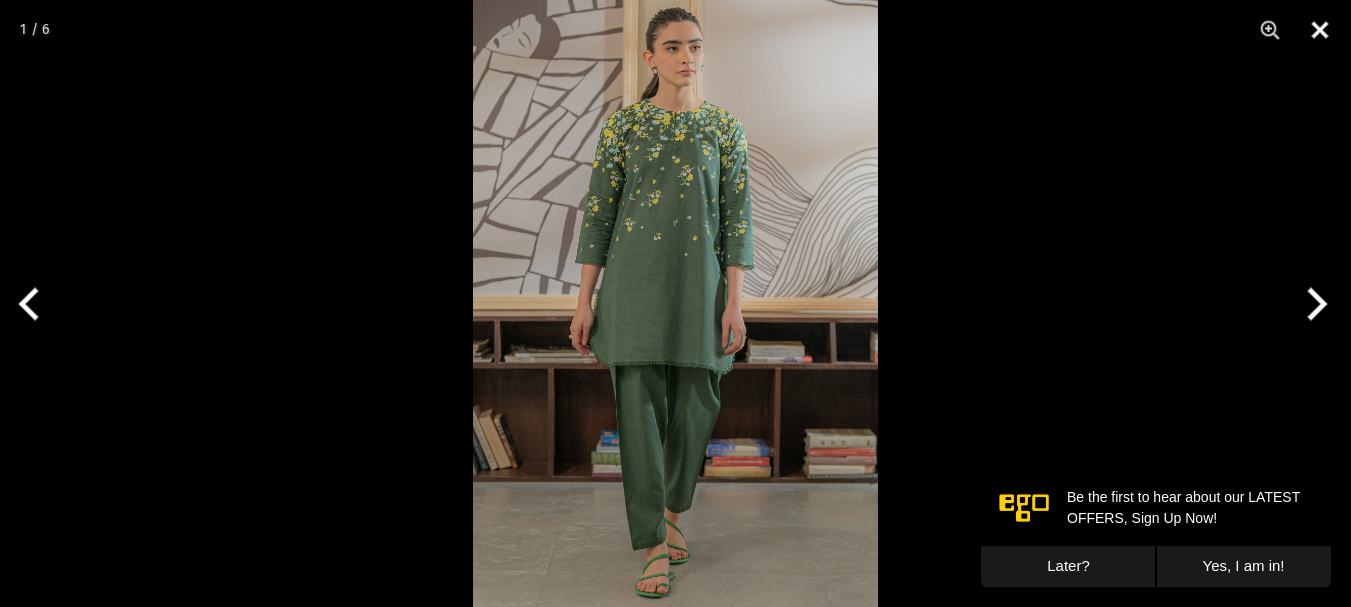 click at bounding box center (1320, 30) 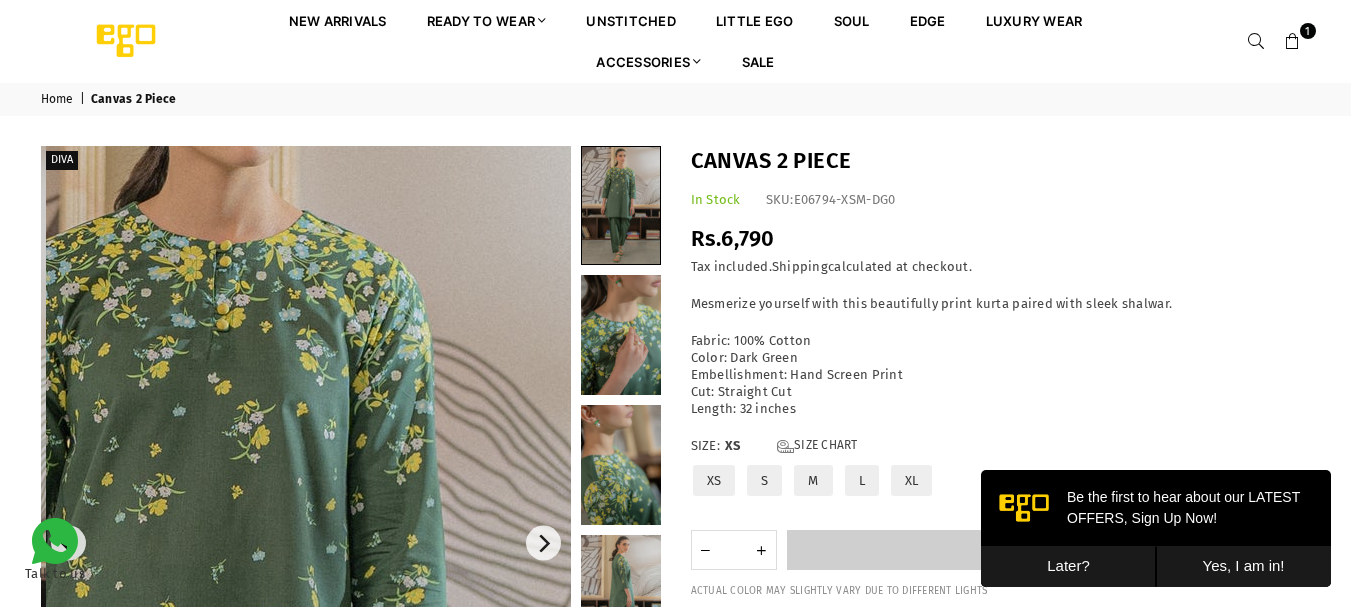 click at bounding box center (218, 811) 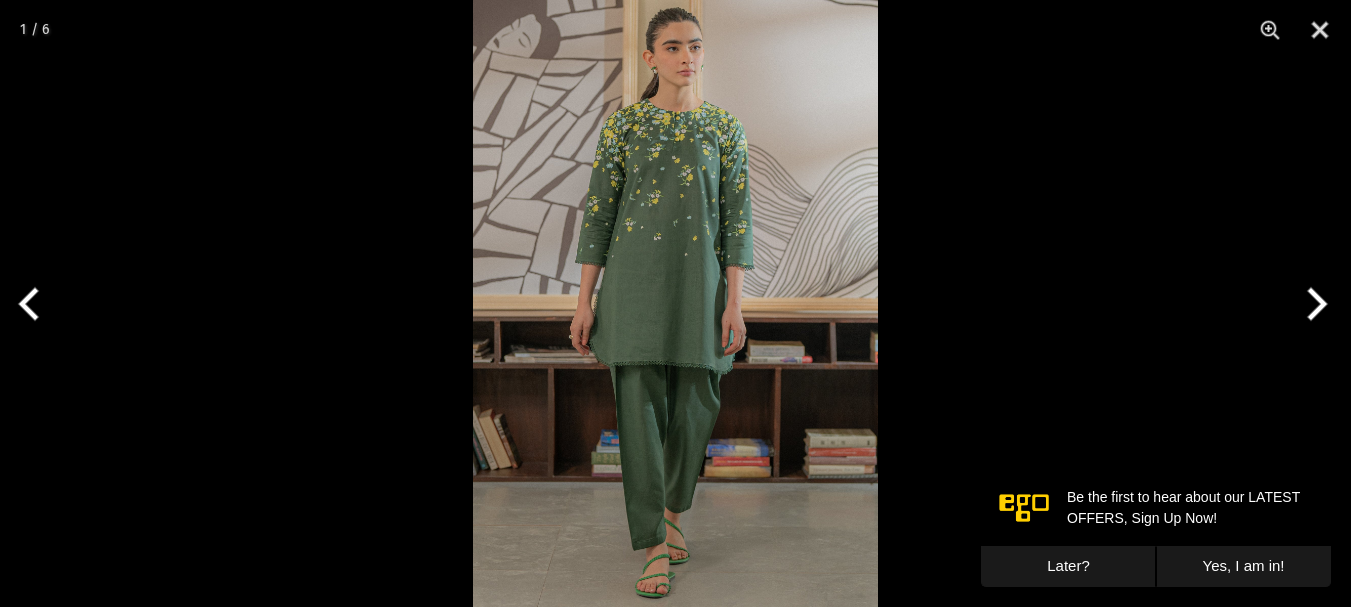 click at bounding box center [1313, 304] 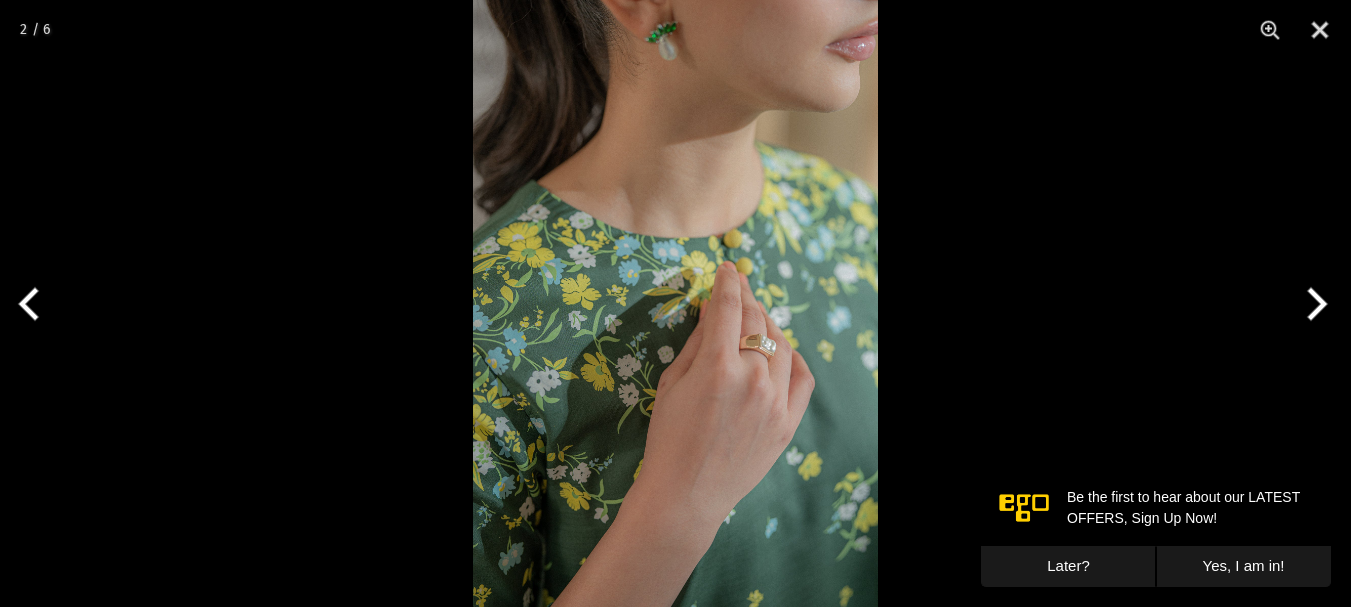 click at bounding box center (1313, 304) 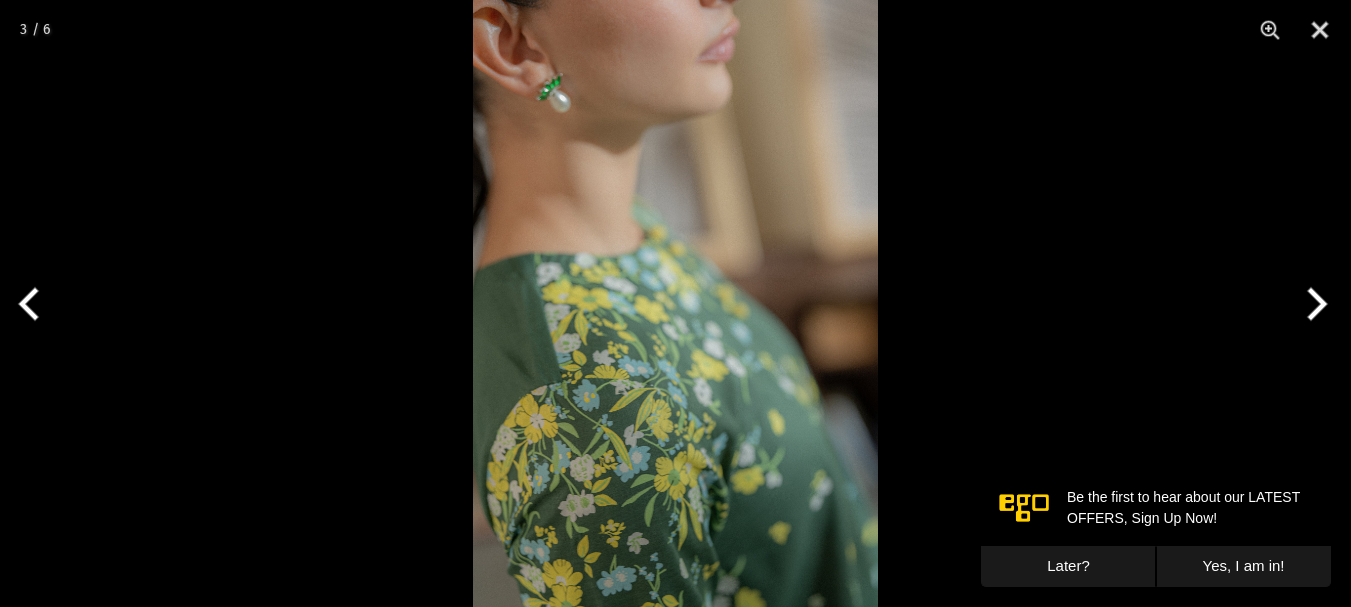 click at bounding box center (1313, 304) 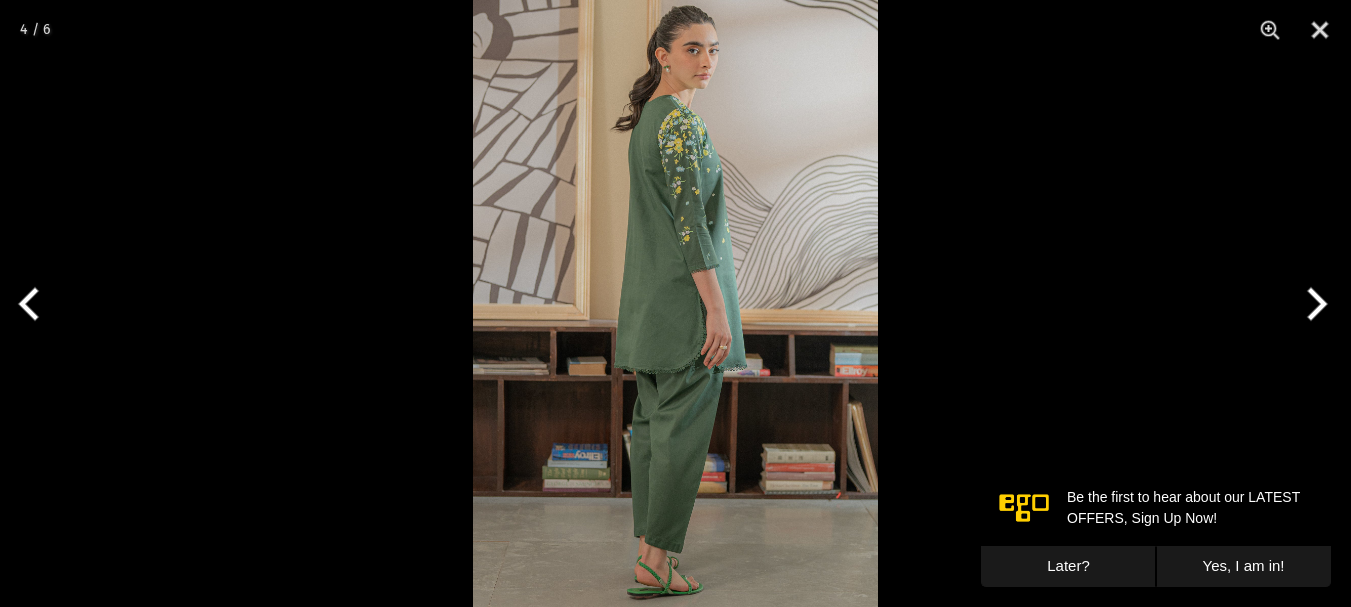 click at bounding box center (1313, 304) 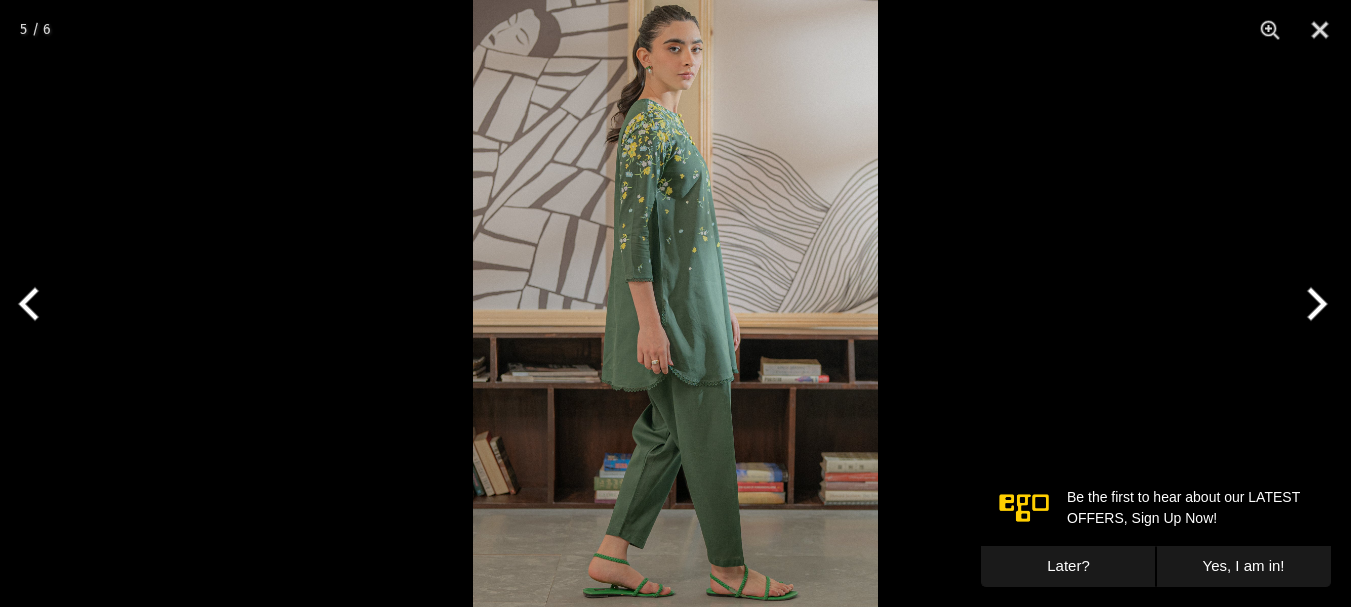 click at bounding box center [1313, 304] 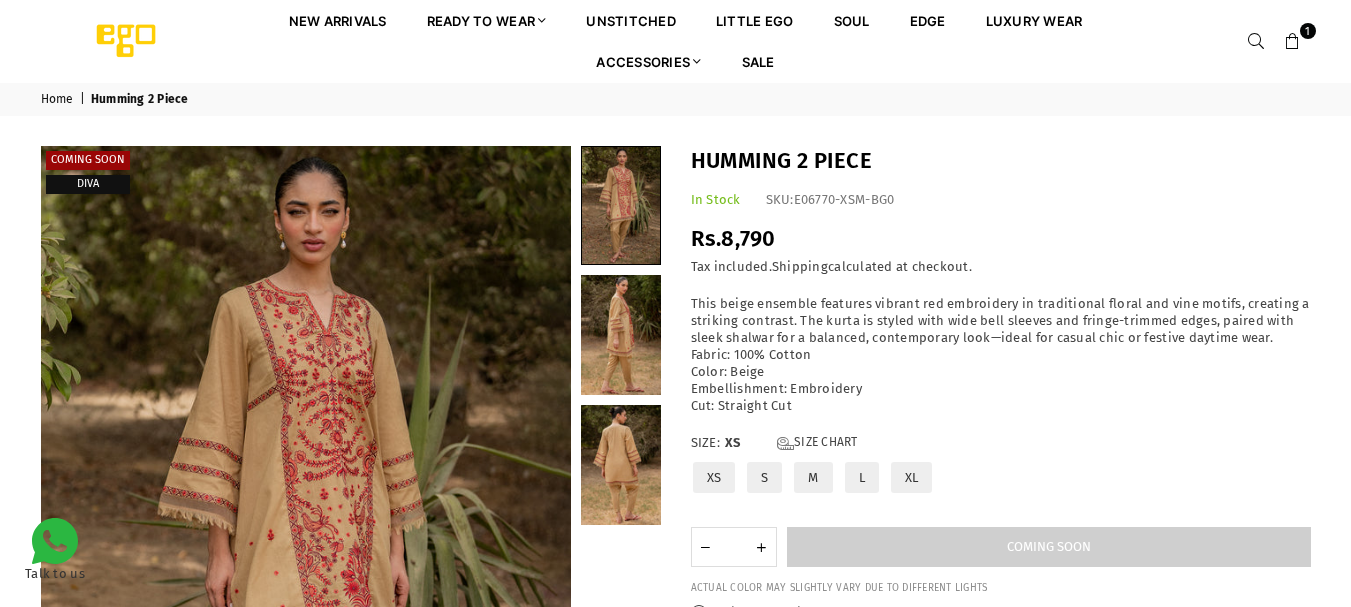 scroll, scrollTop: 0, scrollLeft: 0, axis: both 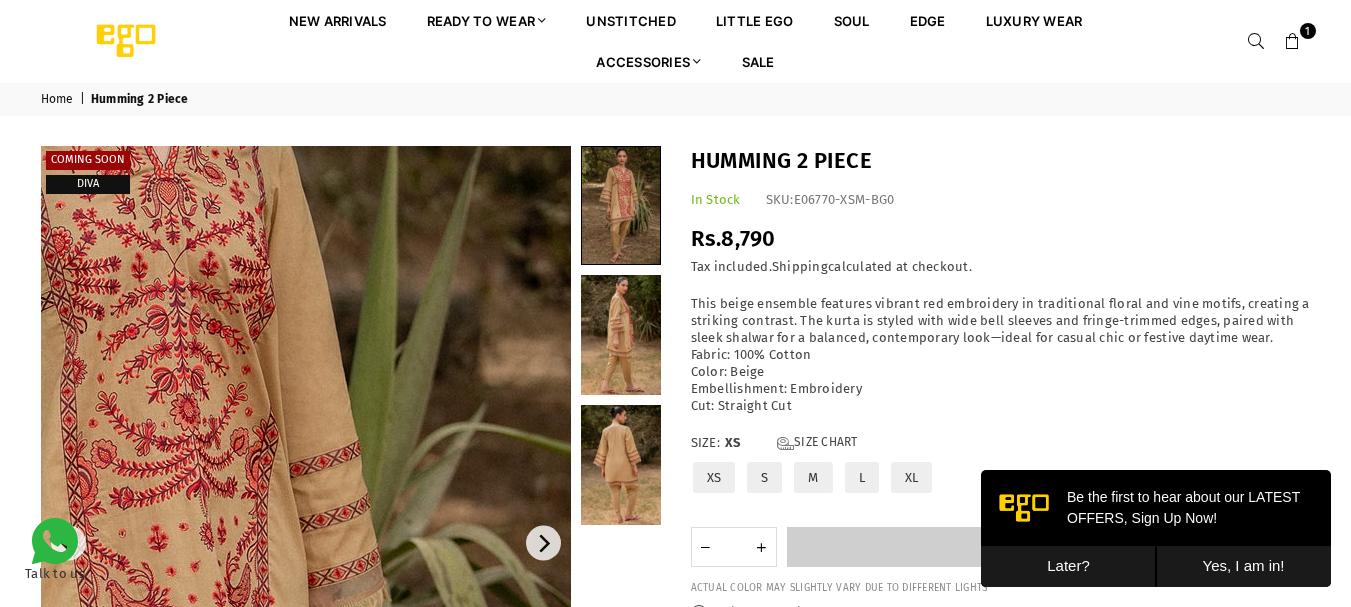 click at bounding box center [117, 650] 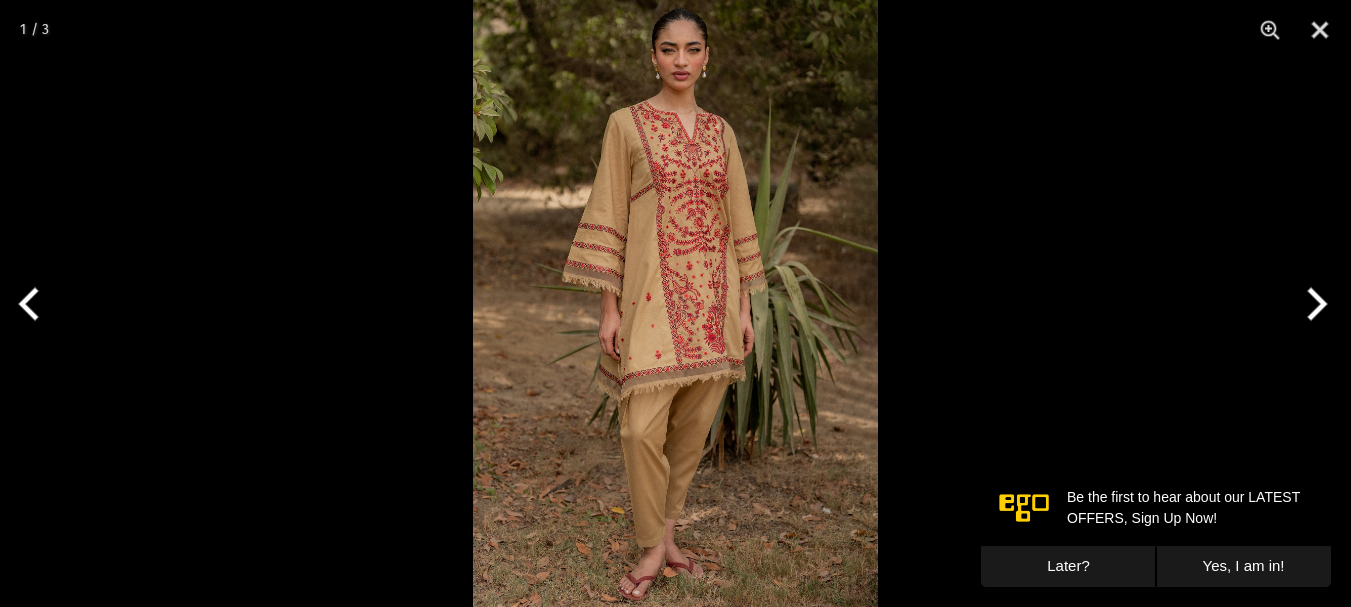 click at bounding box center [675, 303] 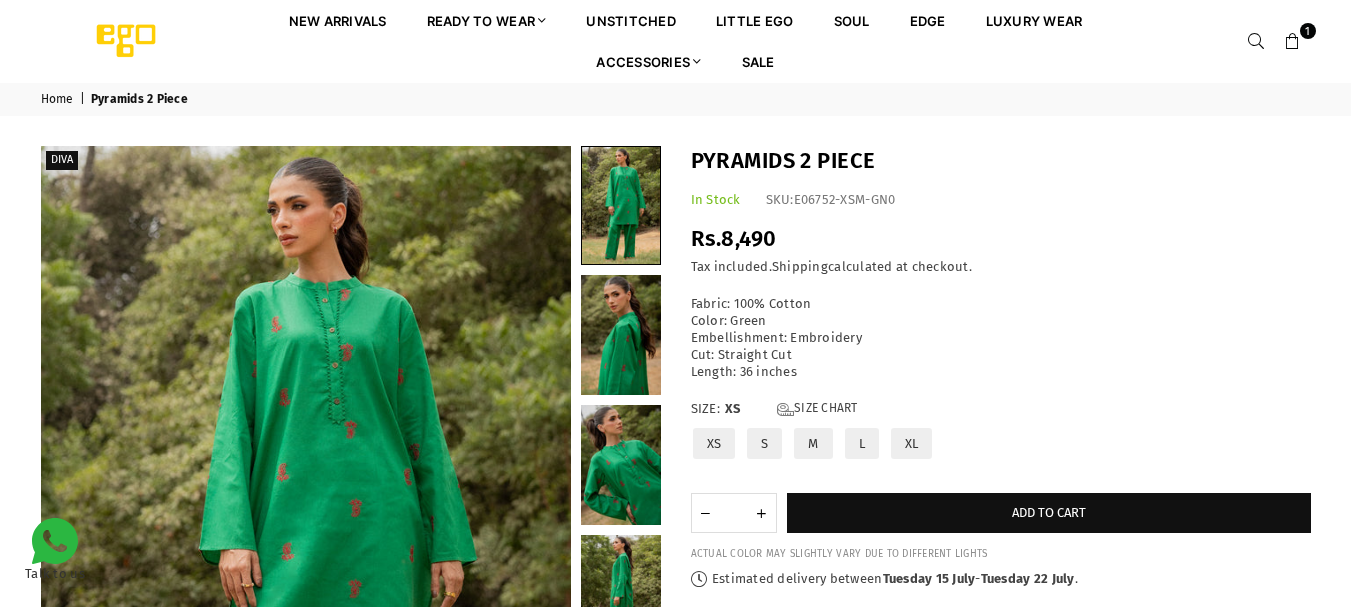 scroll, scrollTop: 0, scrollLeft: 0, axis: both 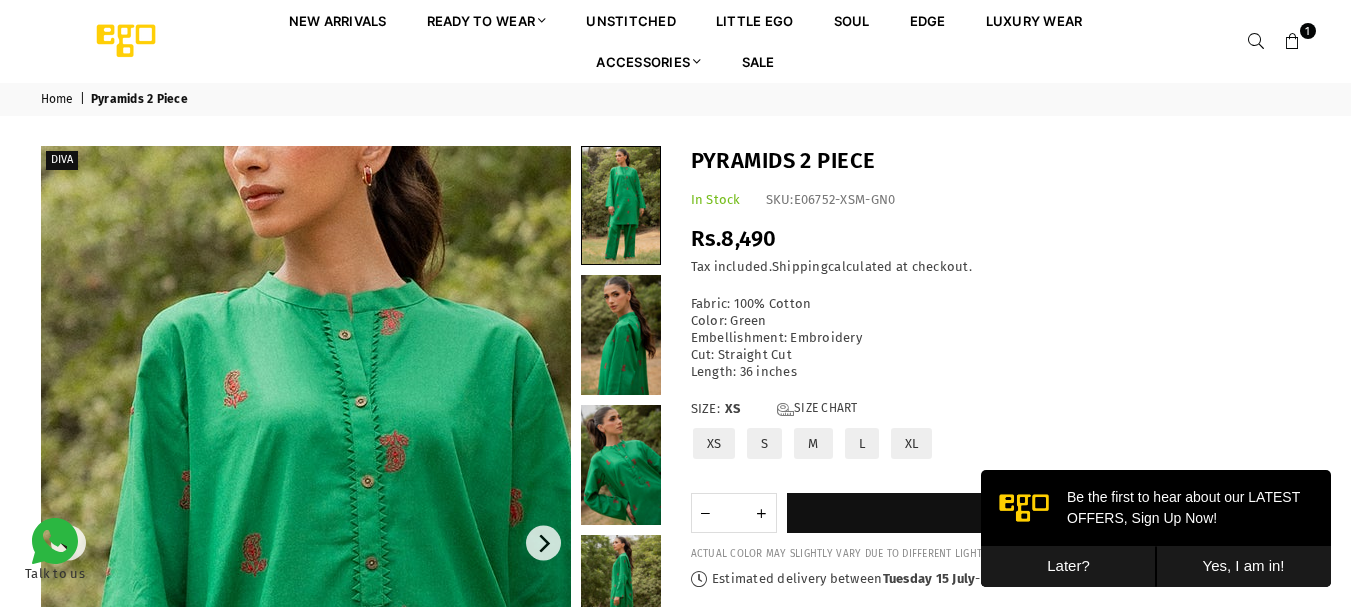 click at bounding box center (302, 885) 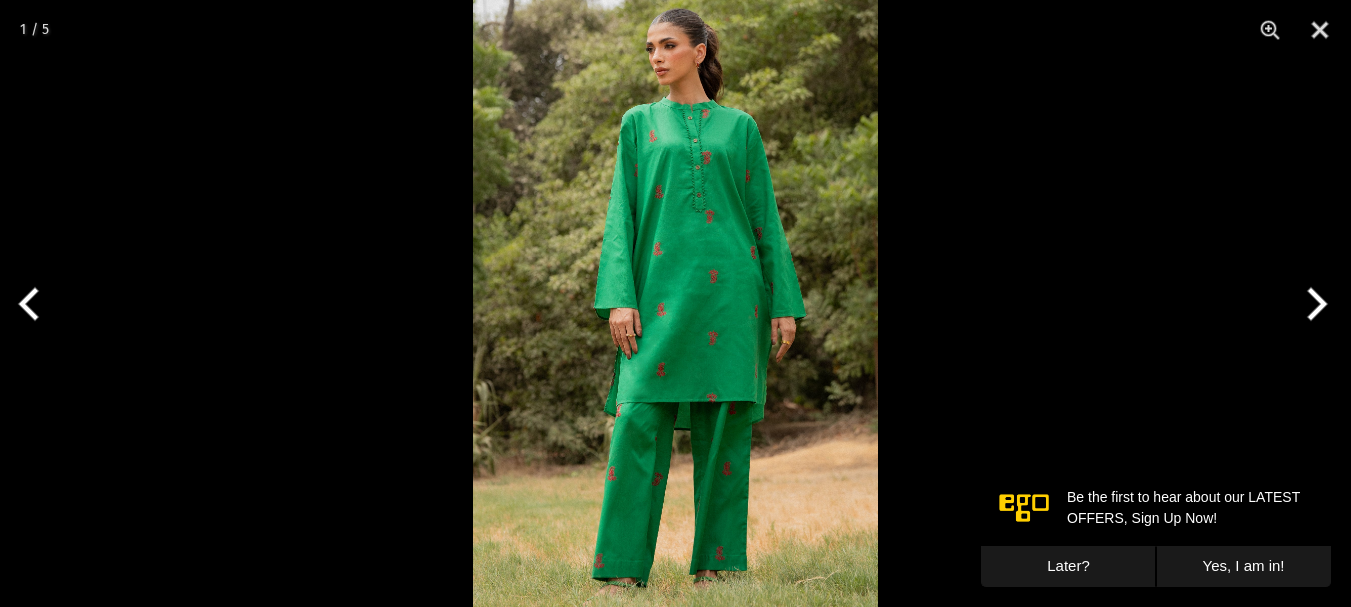 click at bounding box center [675, 303] 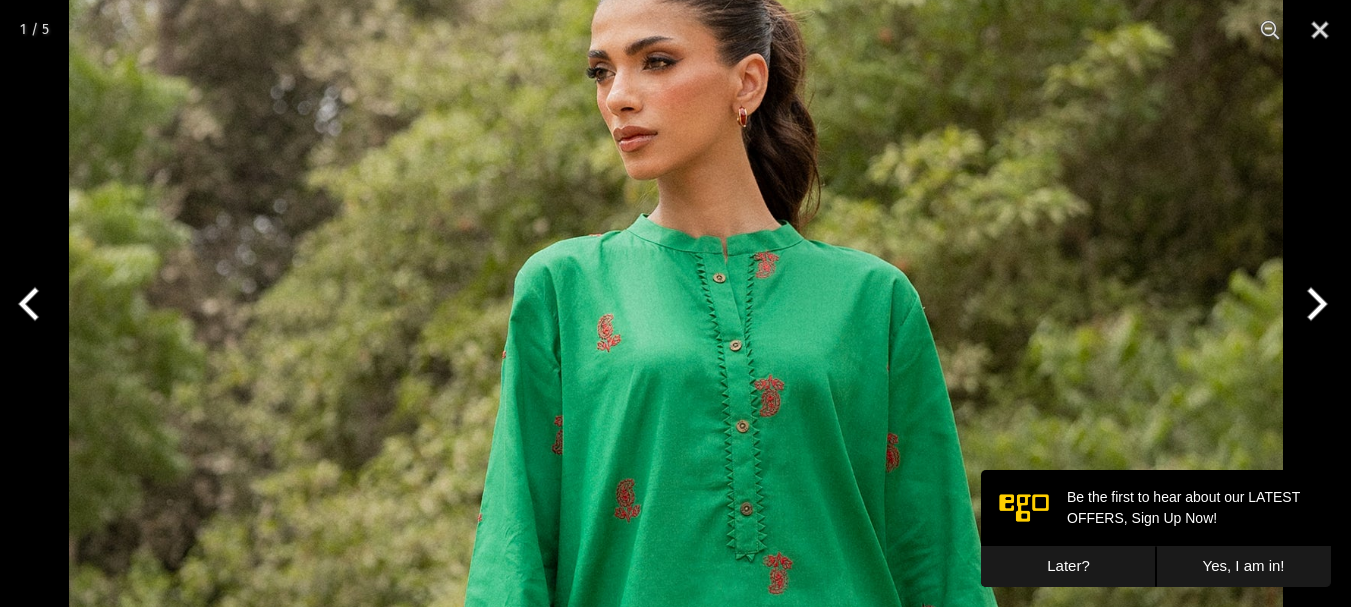 click at bounding box center (1313, 304) 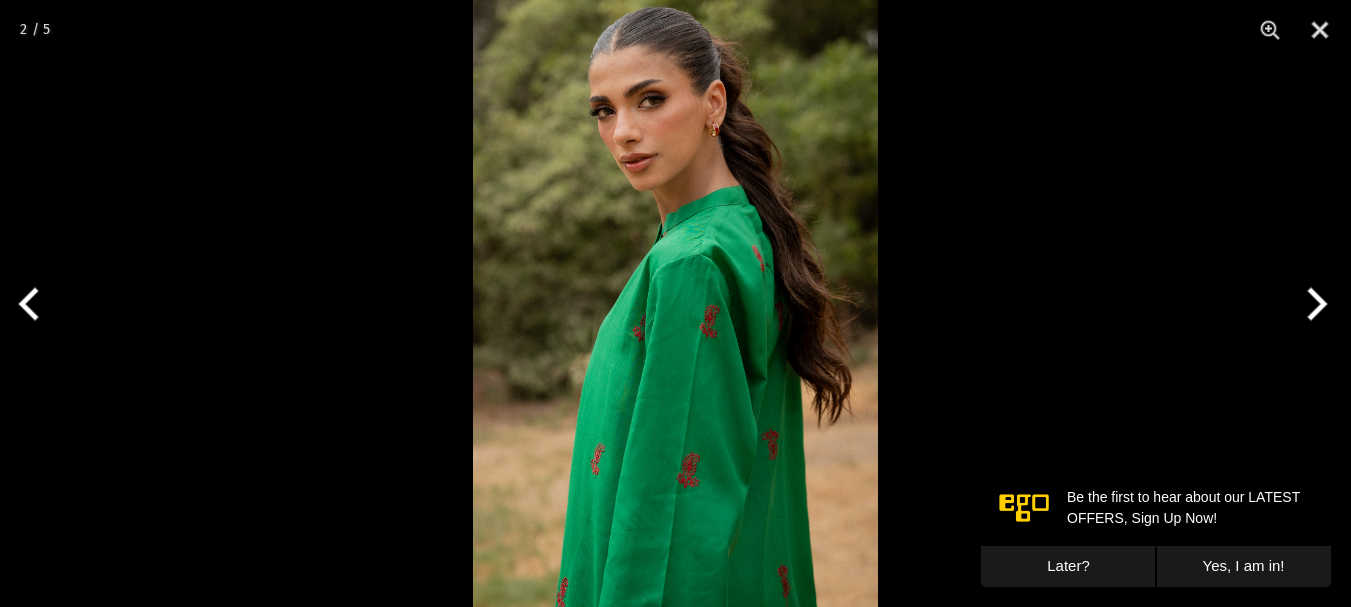 click at bounding box center (1313, 304) 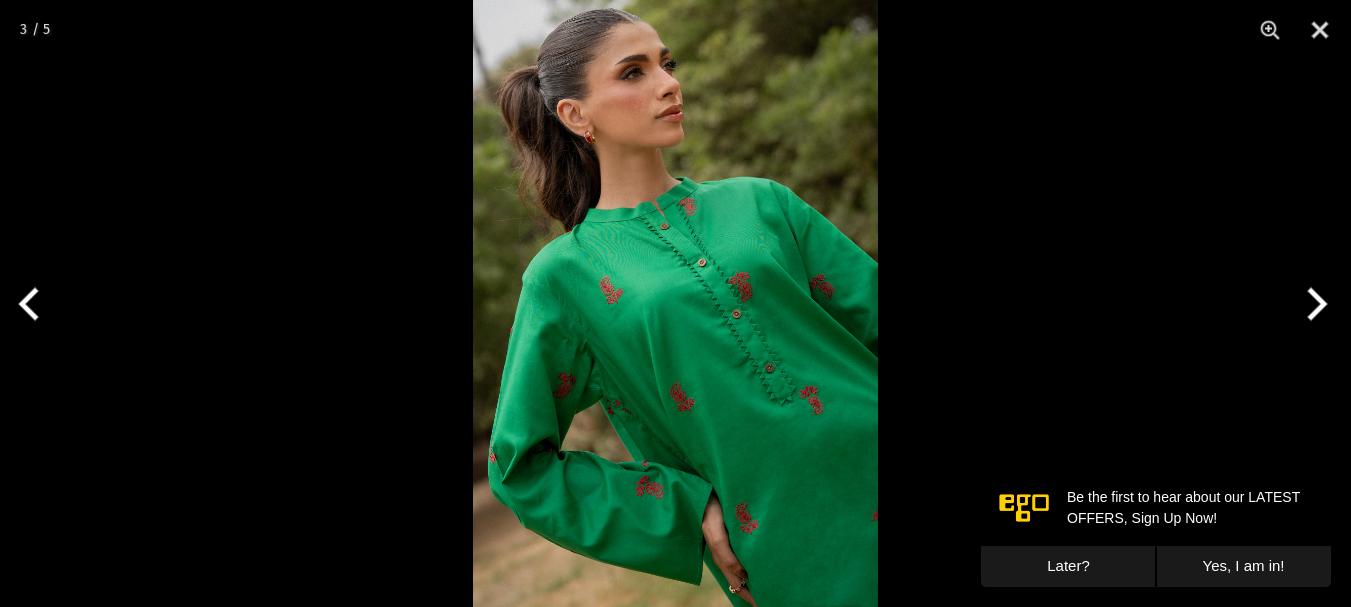 click at bounding box center [1313, 304] 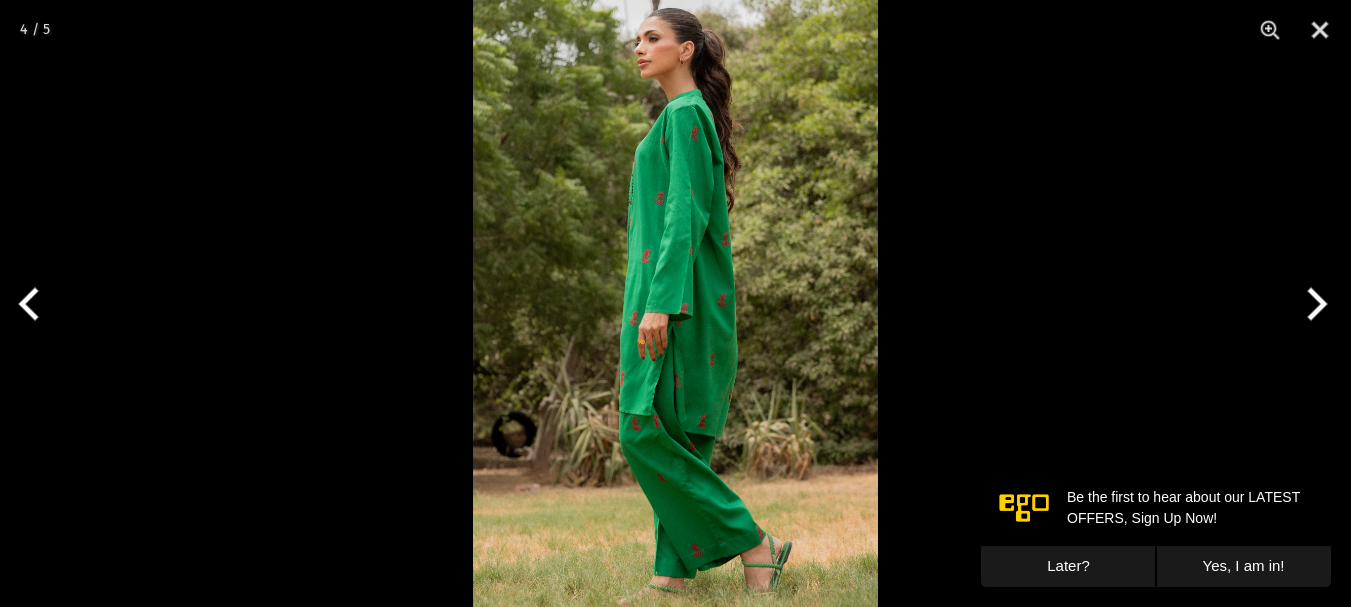 click at bounding box center [675, 303] 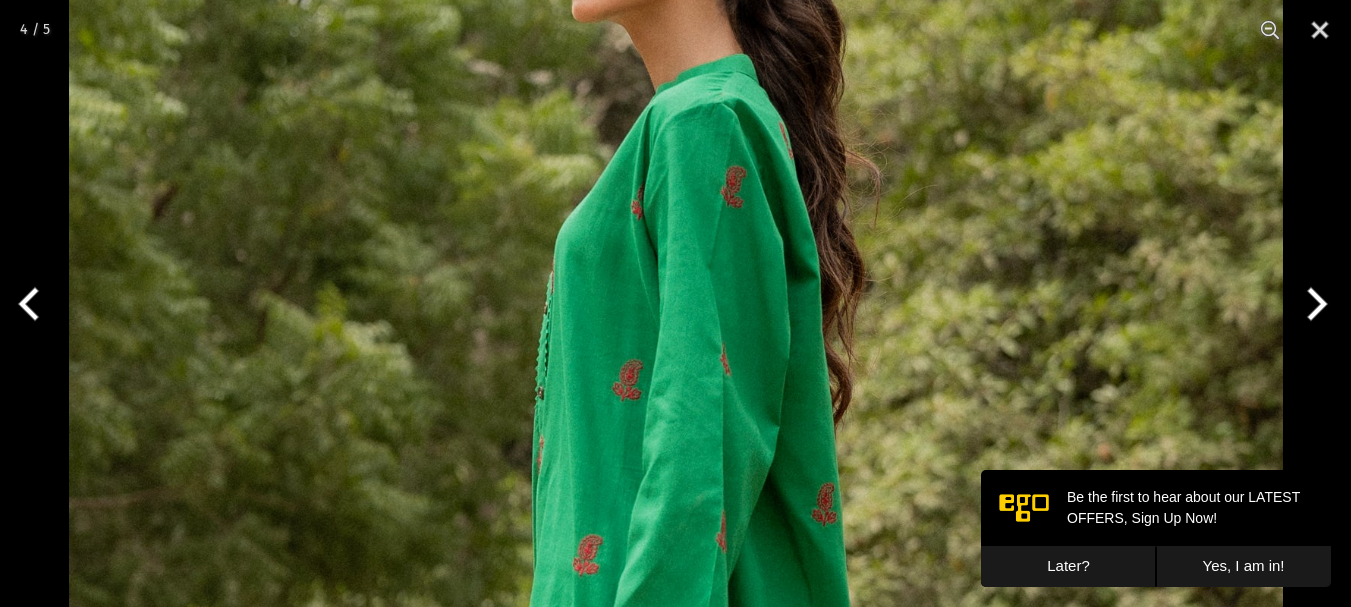 click at bounding box center [1313, 304] 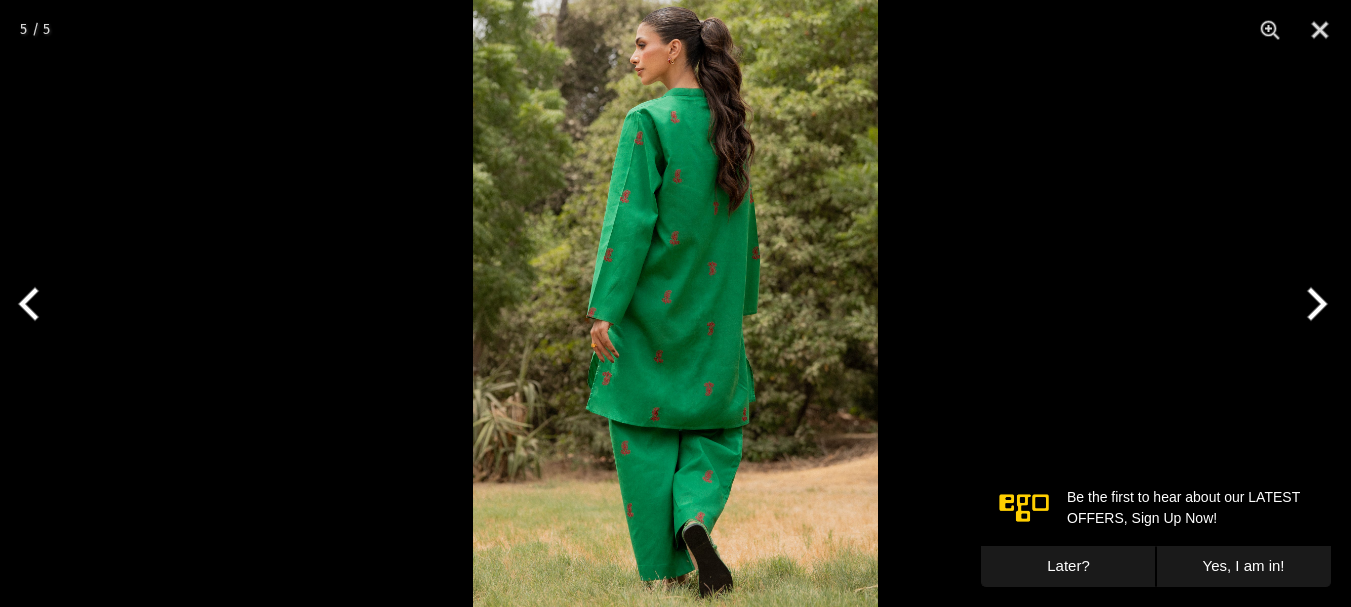 click at bounding box center (675, 303) 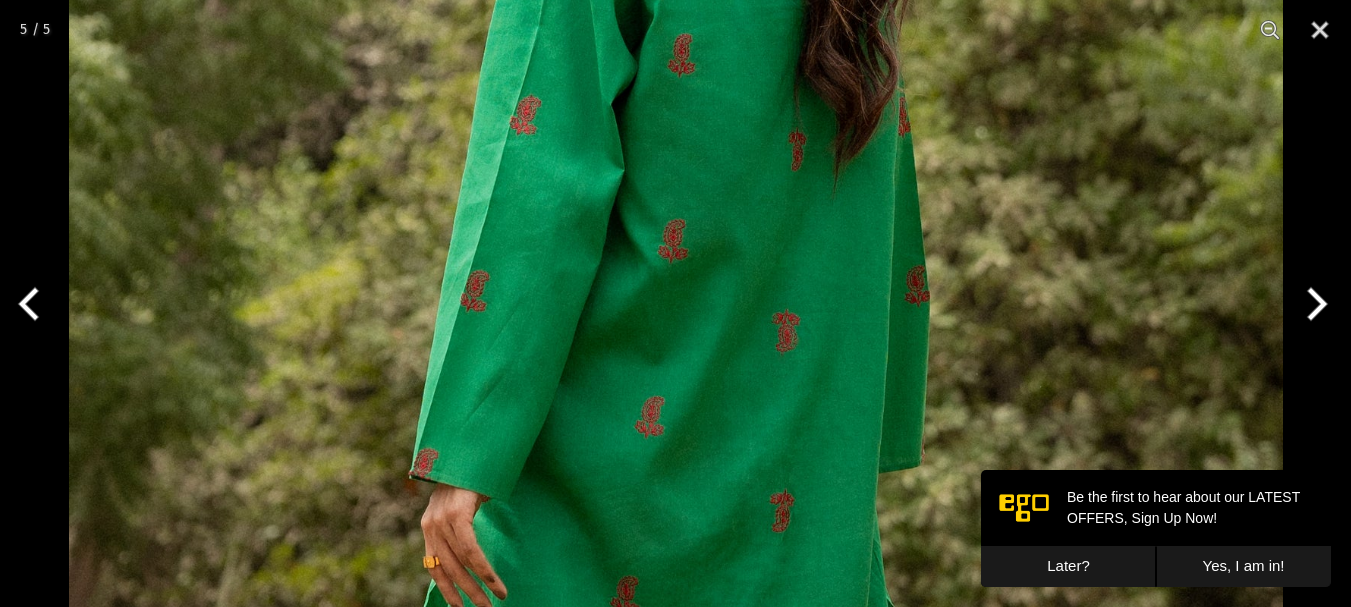 click at bounding box center (676, 436) 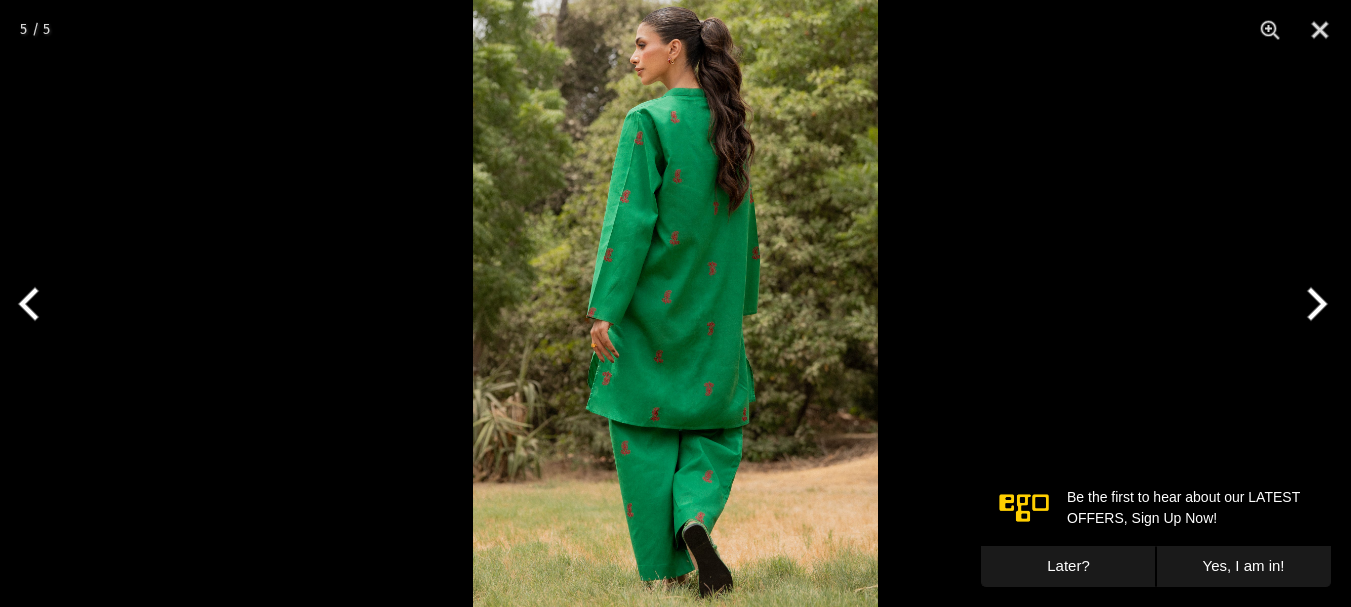 click at bounding box center [1313, 304] 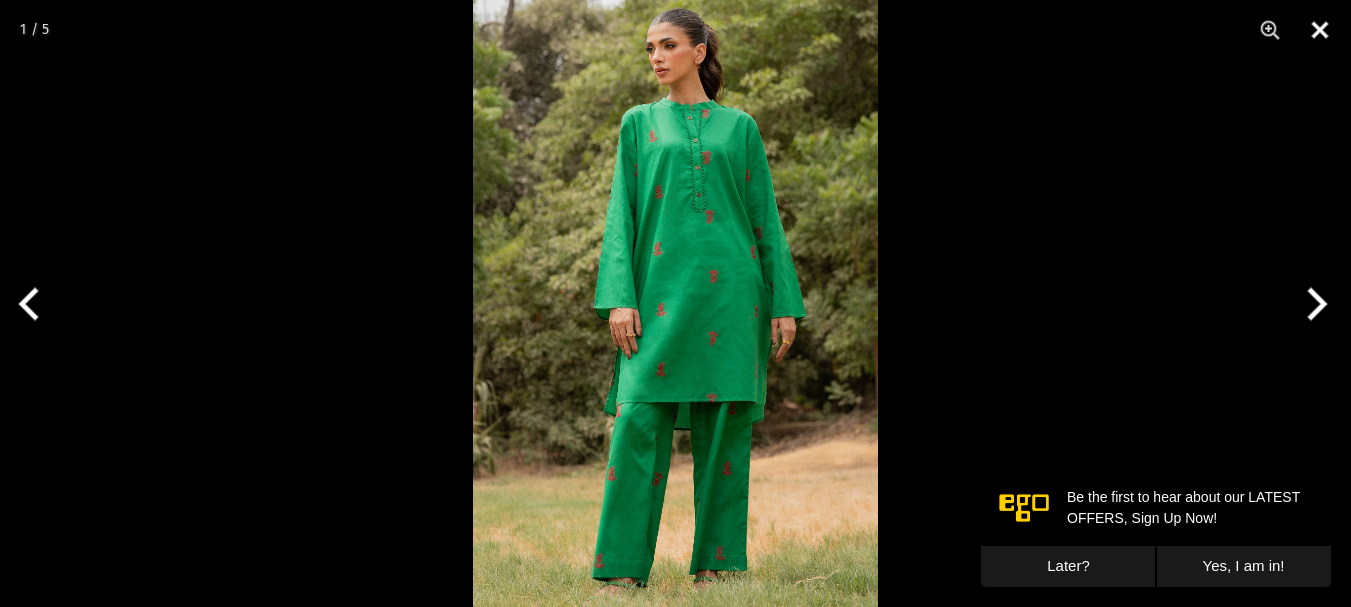 click at bounding box center [1320, 30] 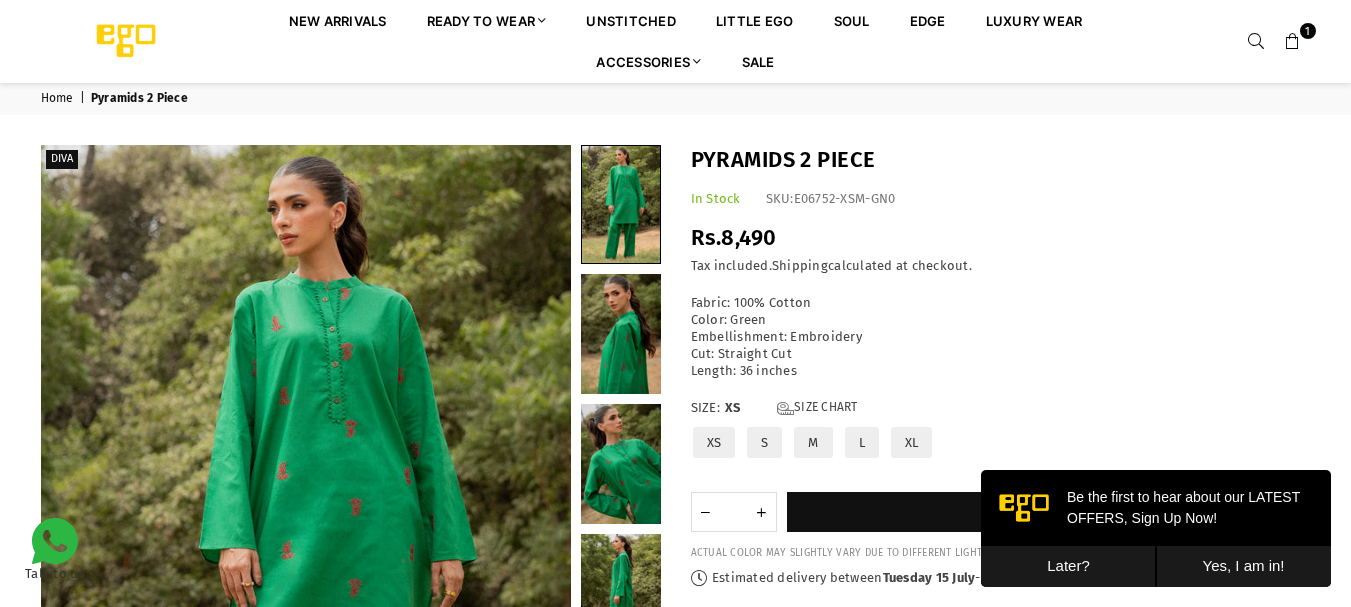 scroll, scrollTop: 582, scrollLeft: 0, axis: vertical 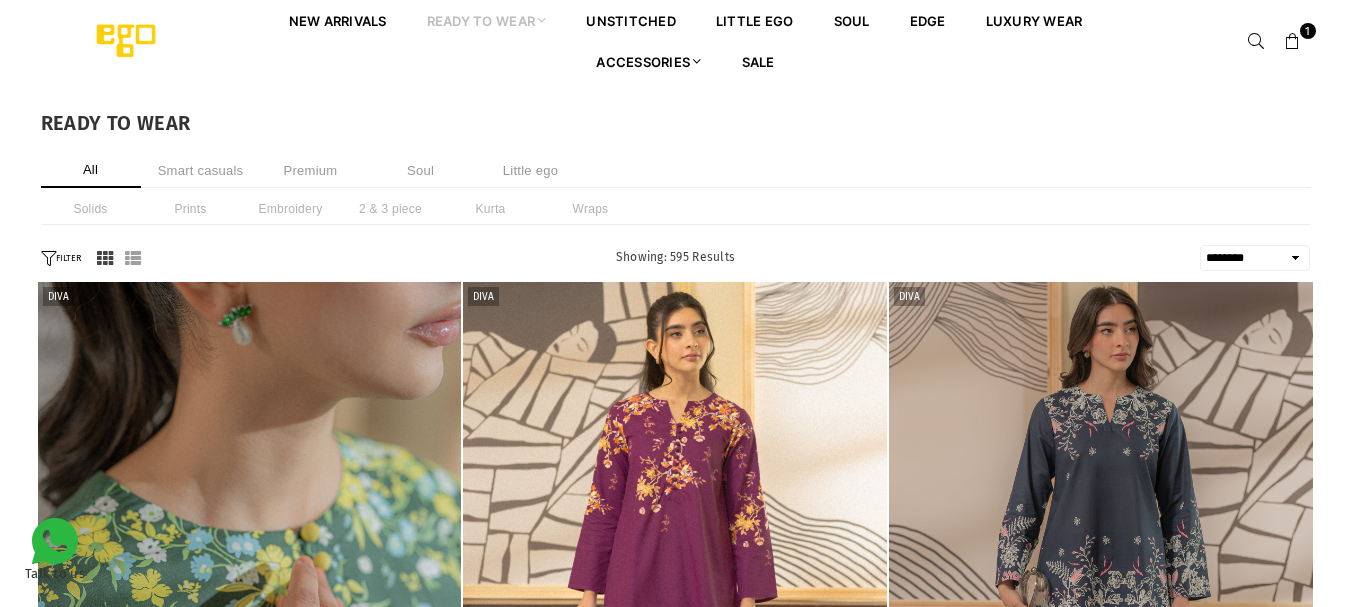 select on "******" 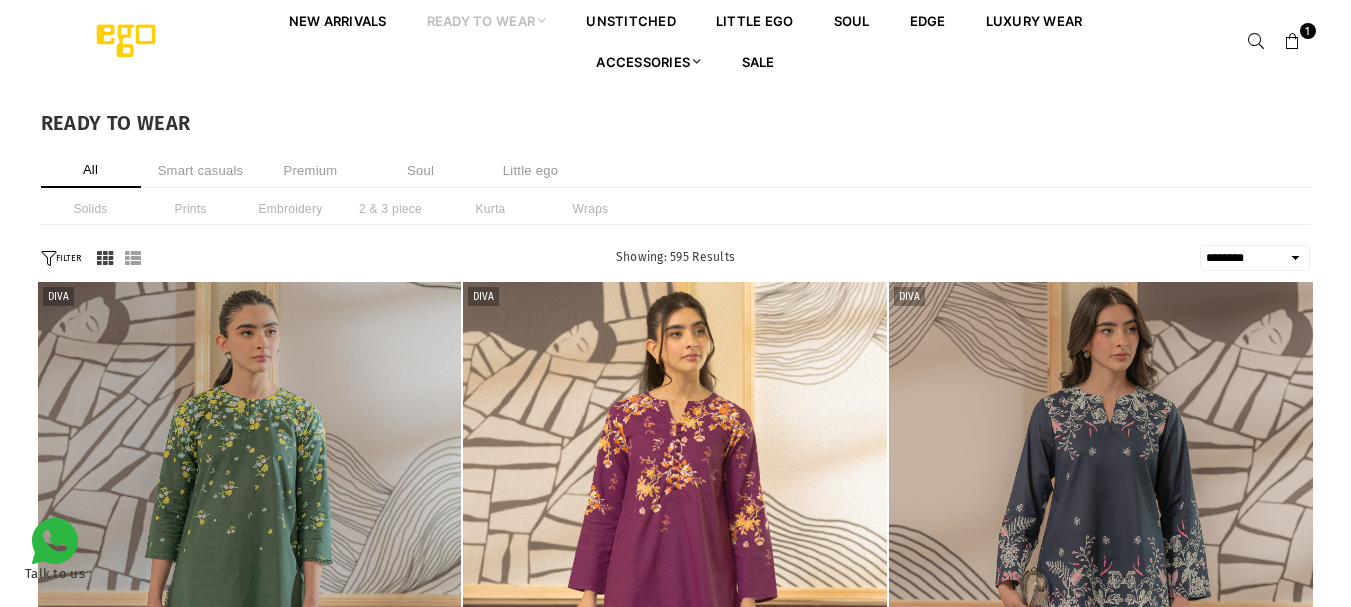 scroll, scrollTop: 0, scrollLeft: 0, axis: both 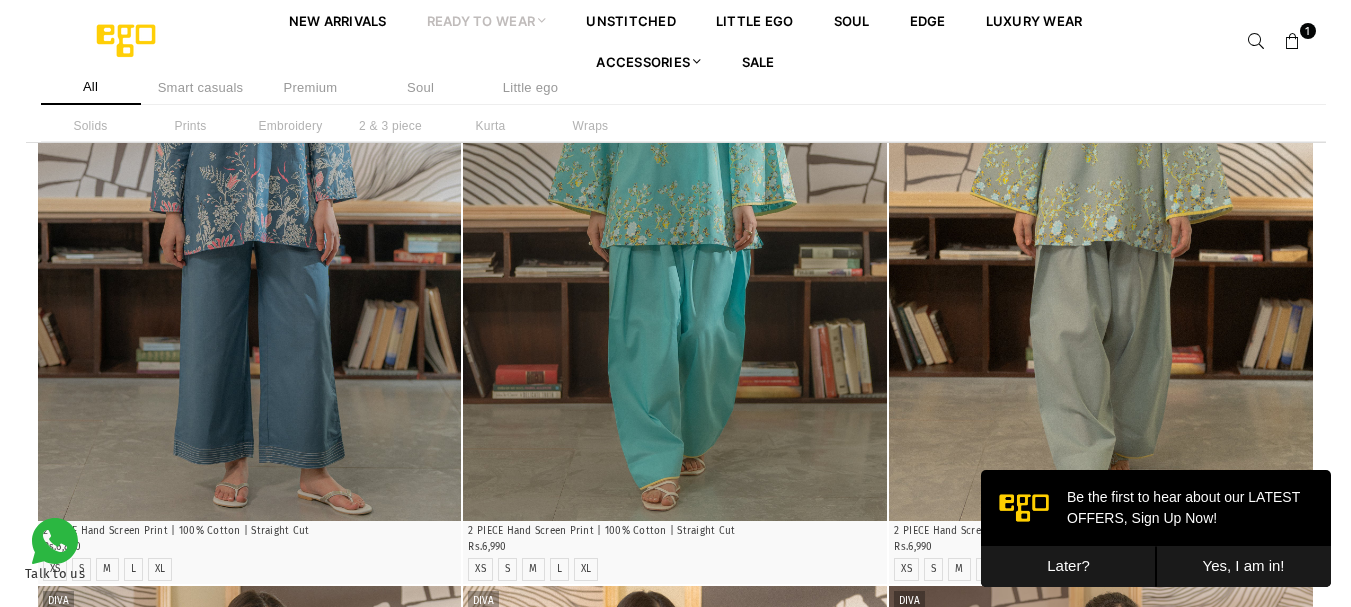 click on "Later?" at bounding box center [1068, 566] 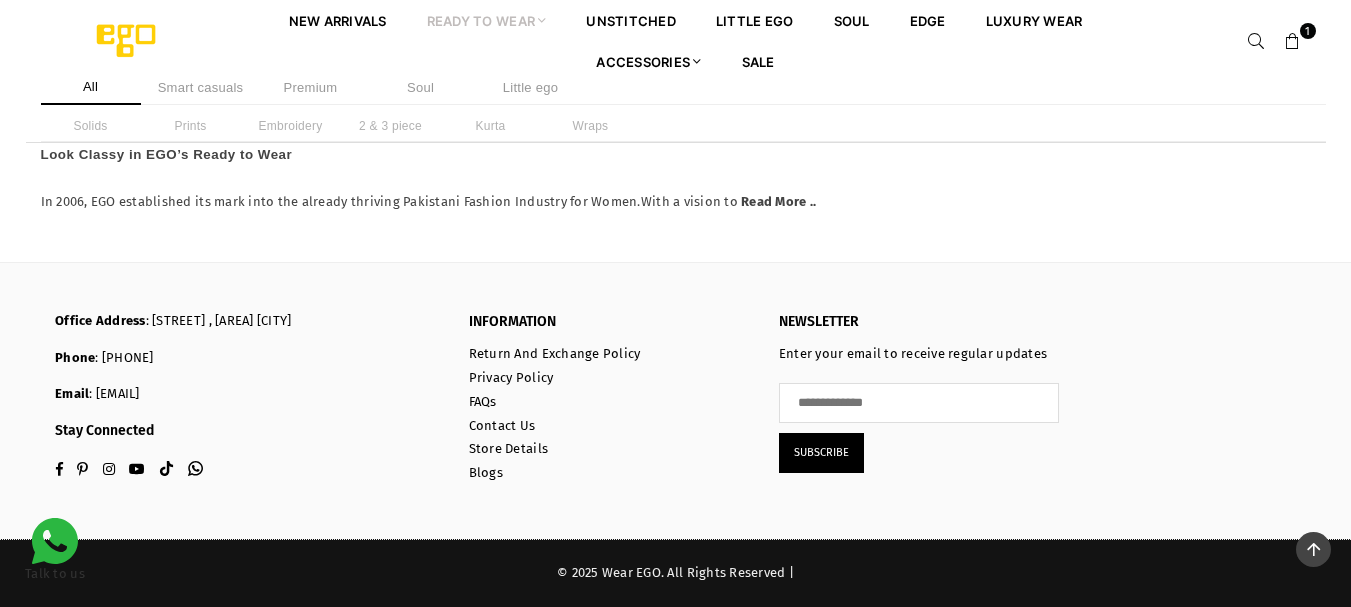 scroll, scrollTop: 0, scrollLeft: 0, axis: both 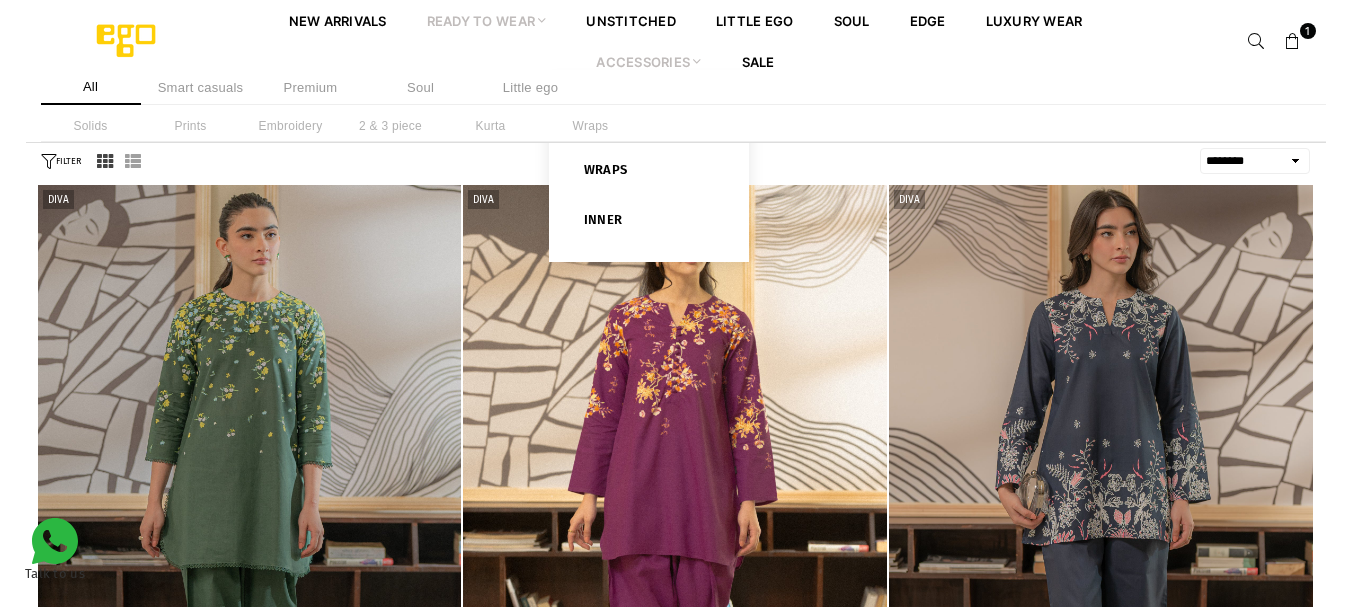 click on "Accessories" at bounding box center (648, 61) 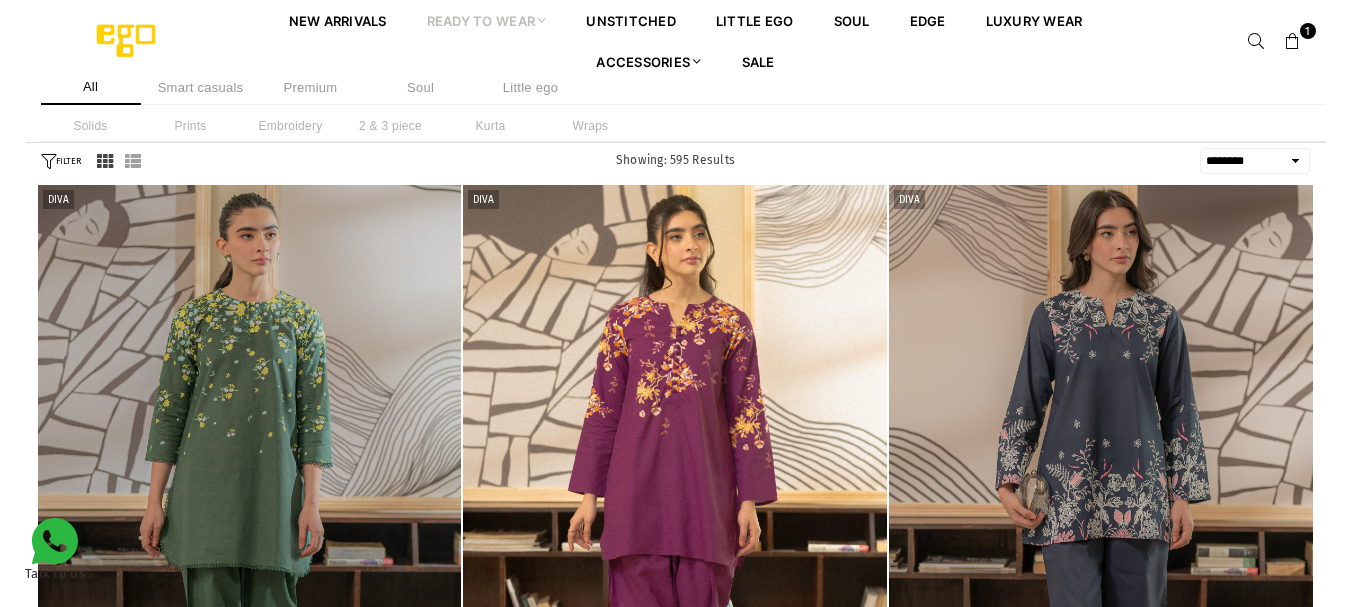 click at bounding box center [1257, 42] 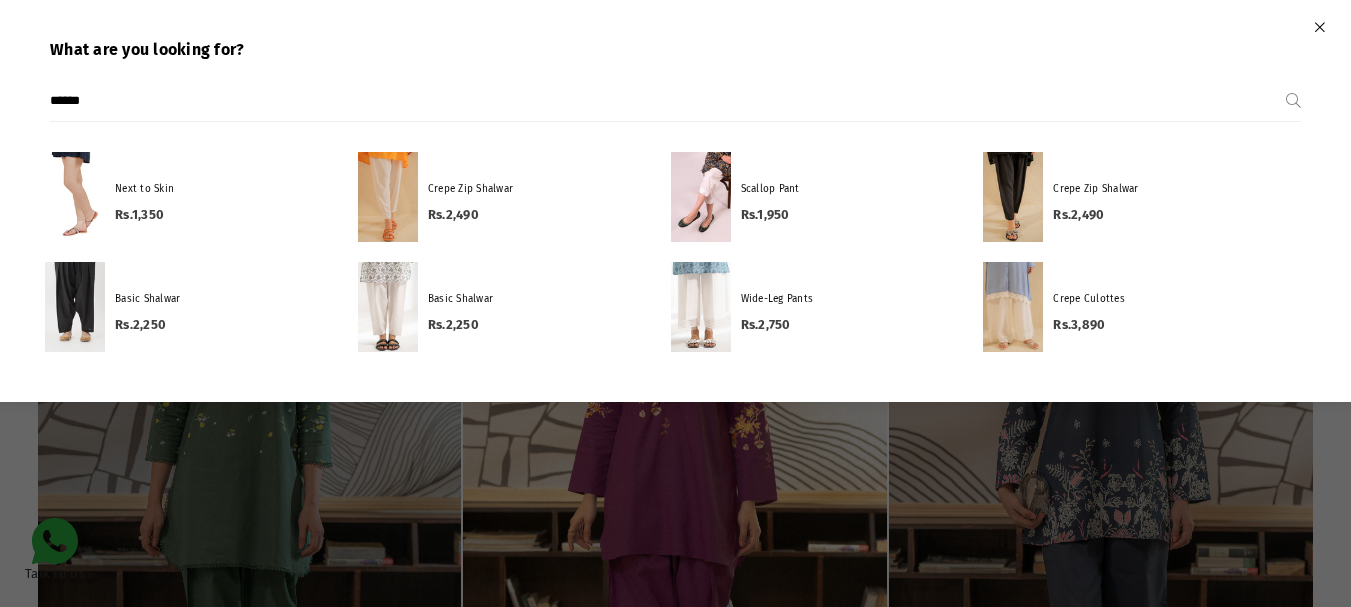 type on "******" 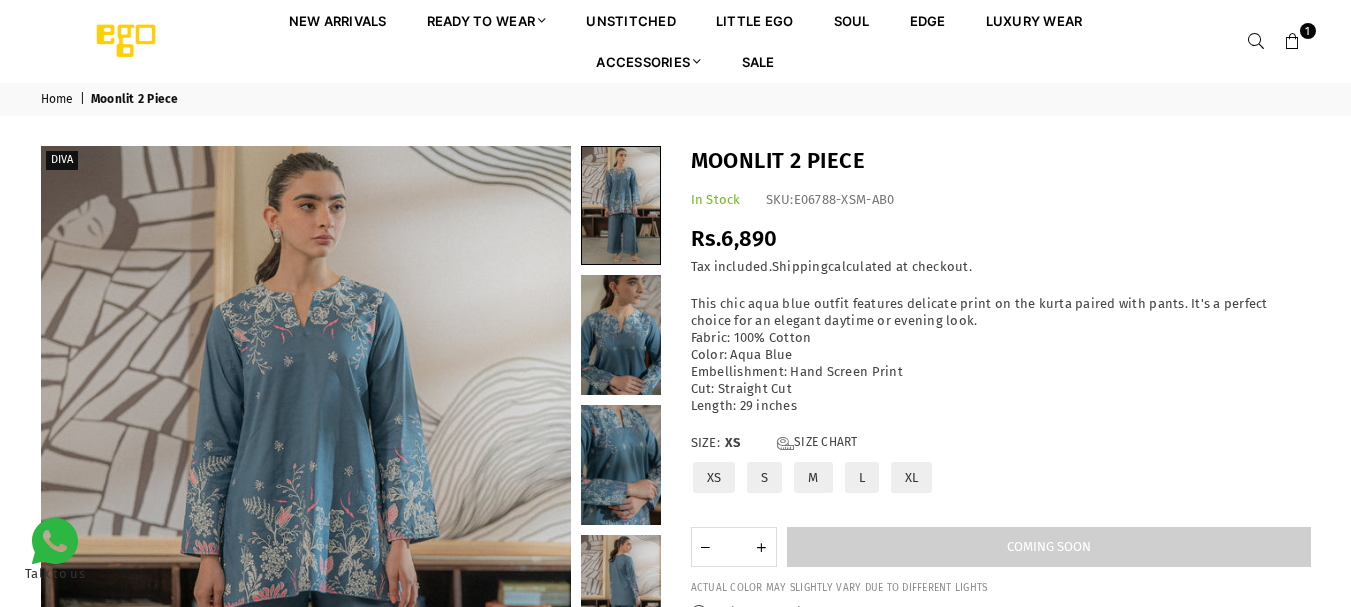 scroll, scrollTop: 0, scrollLeft: 0, axis: both 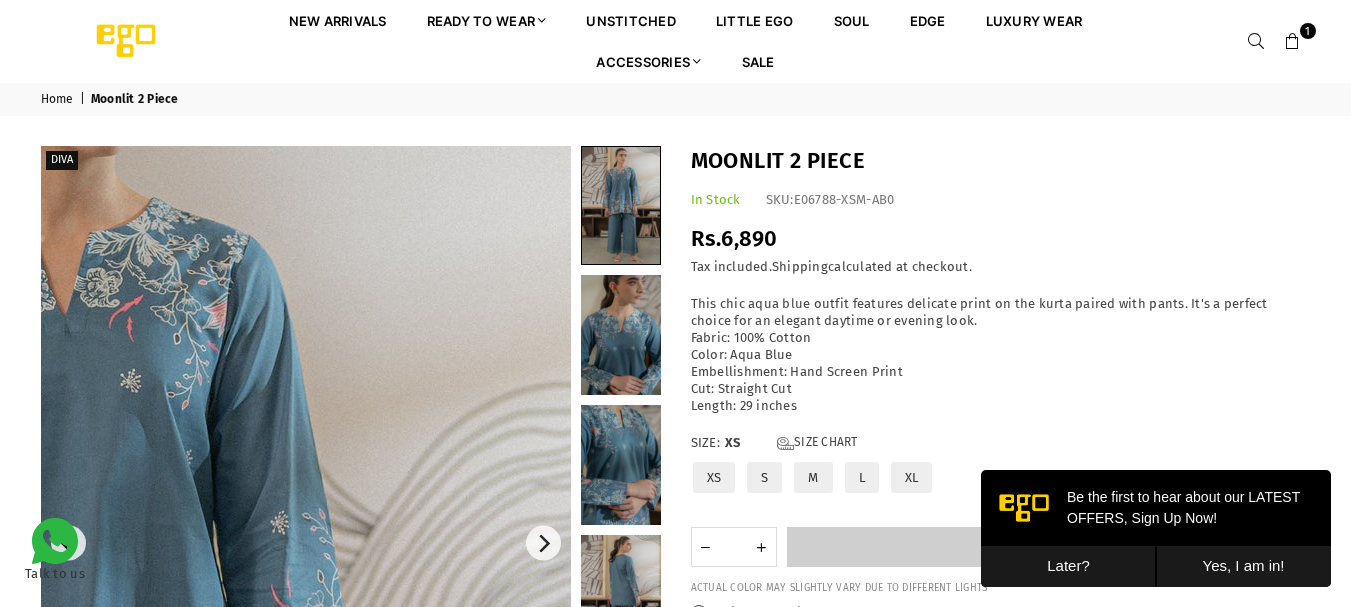 click at bounding box center (70, 804) 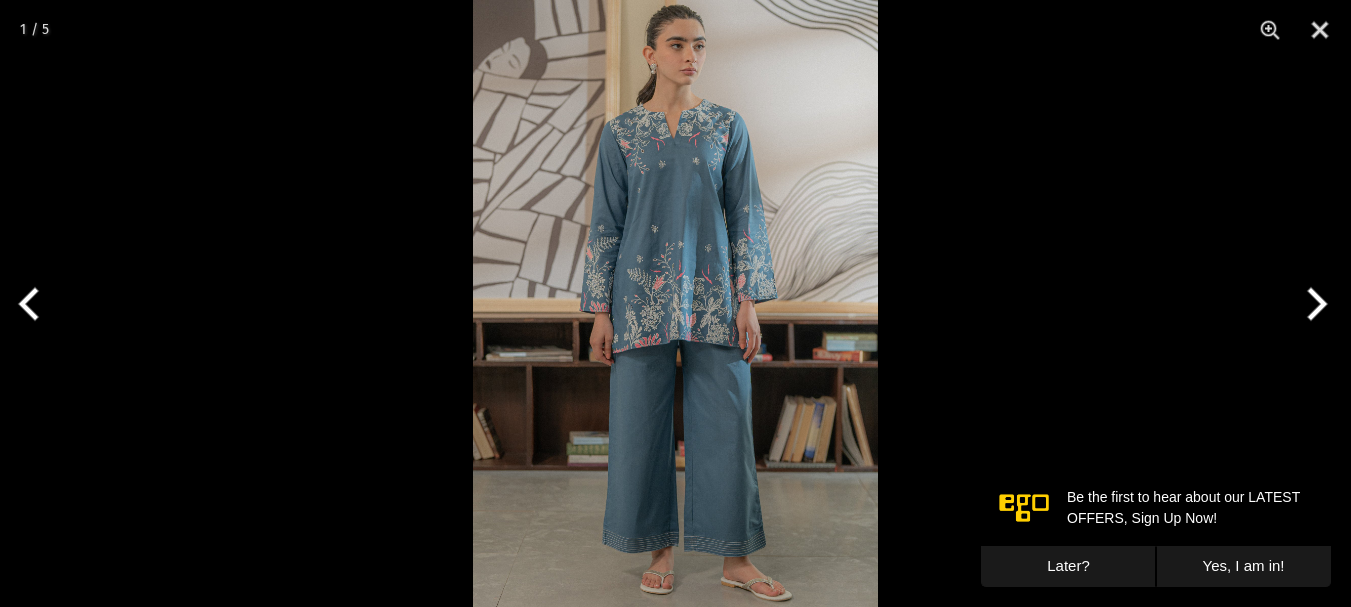 click at bounding box center (675, 303) 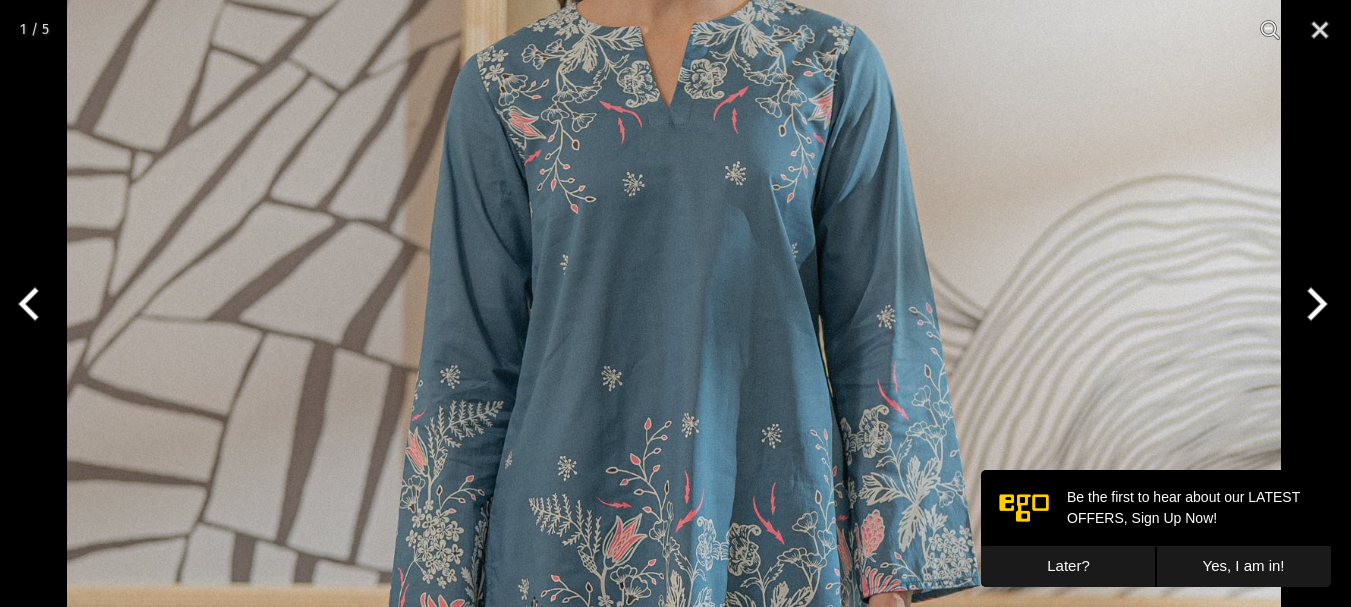 click at bounding box center [674, 601] 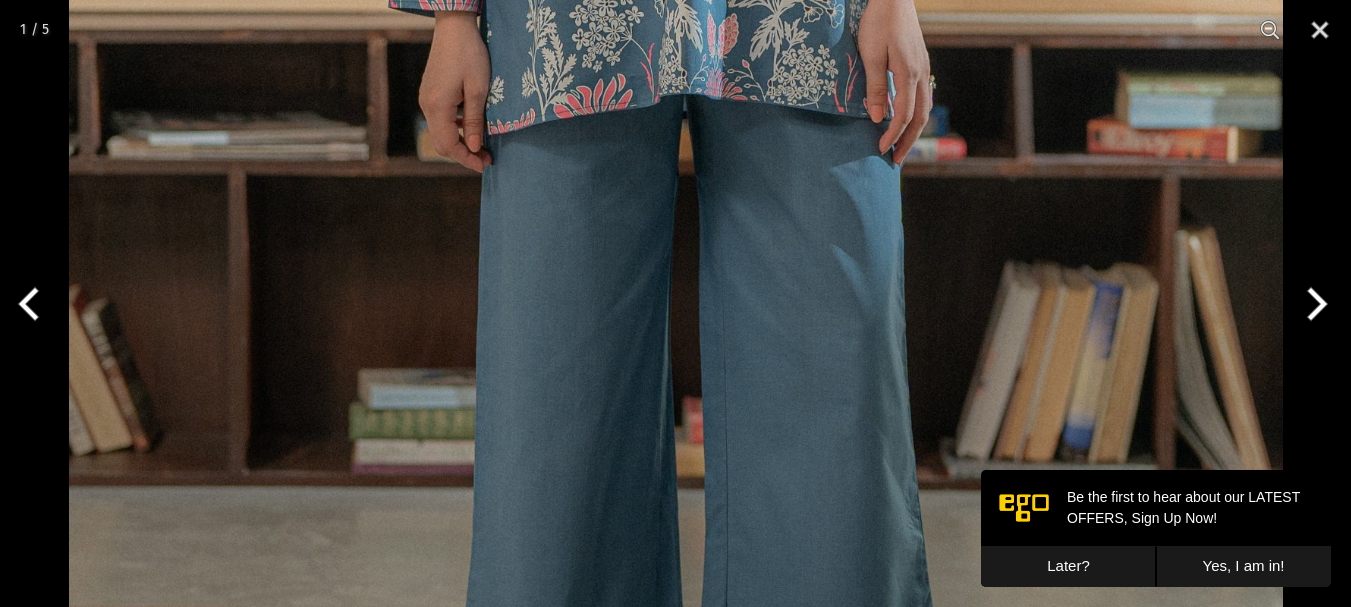 click at bounding box center [676, -15] 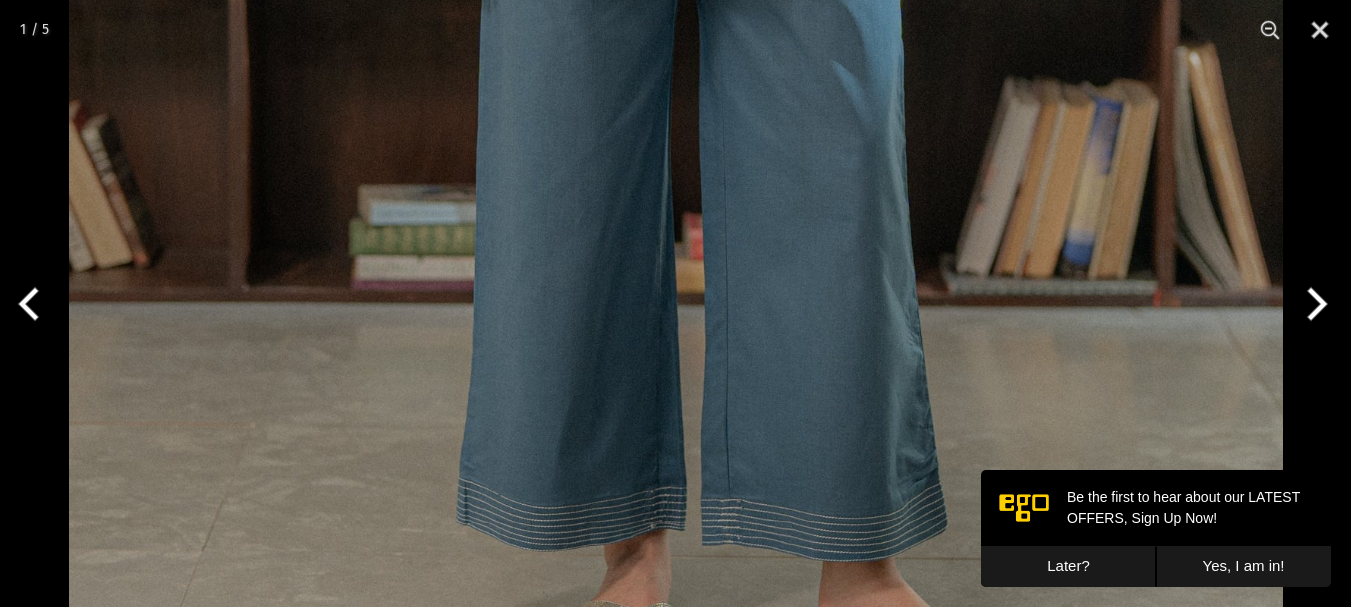click at bounding box center (676, -199) 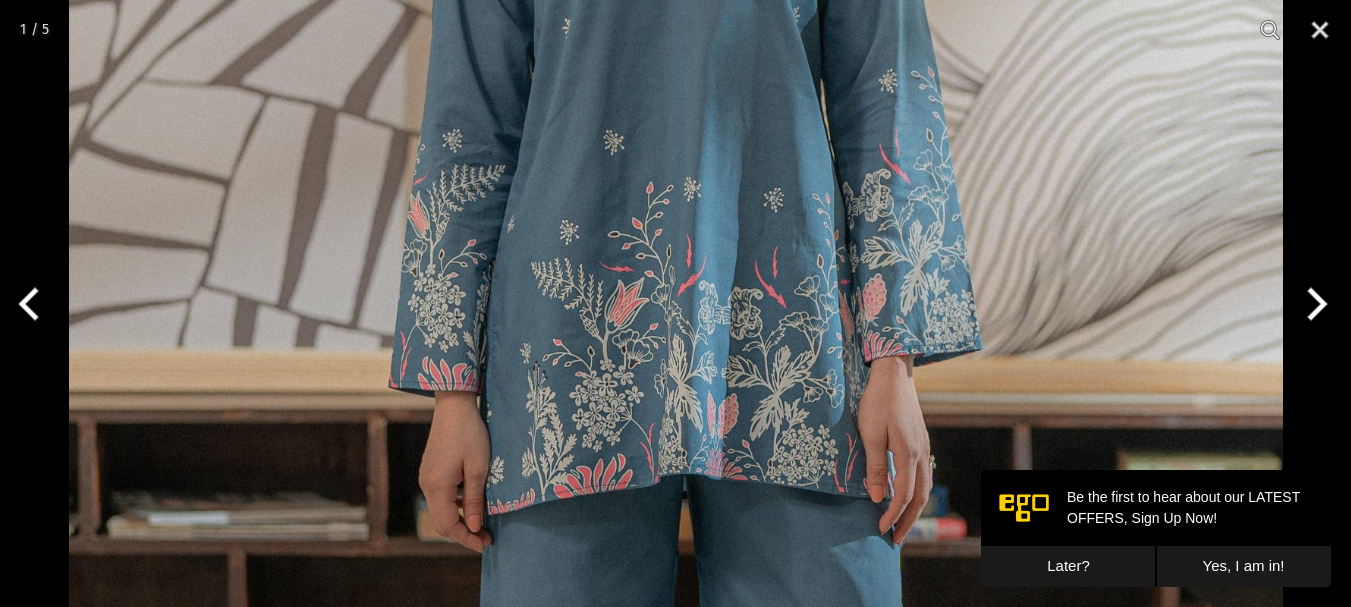 click at bounding box center (676, 365) 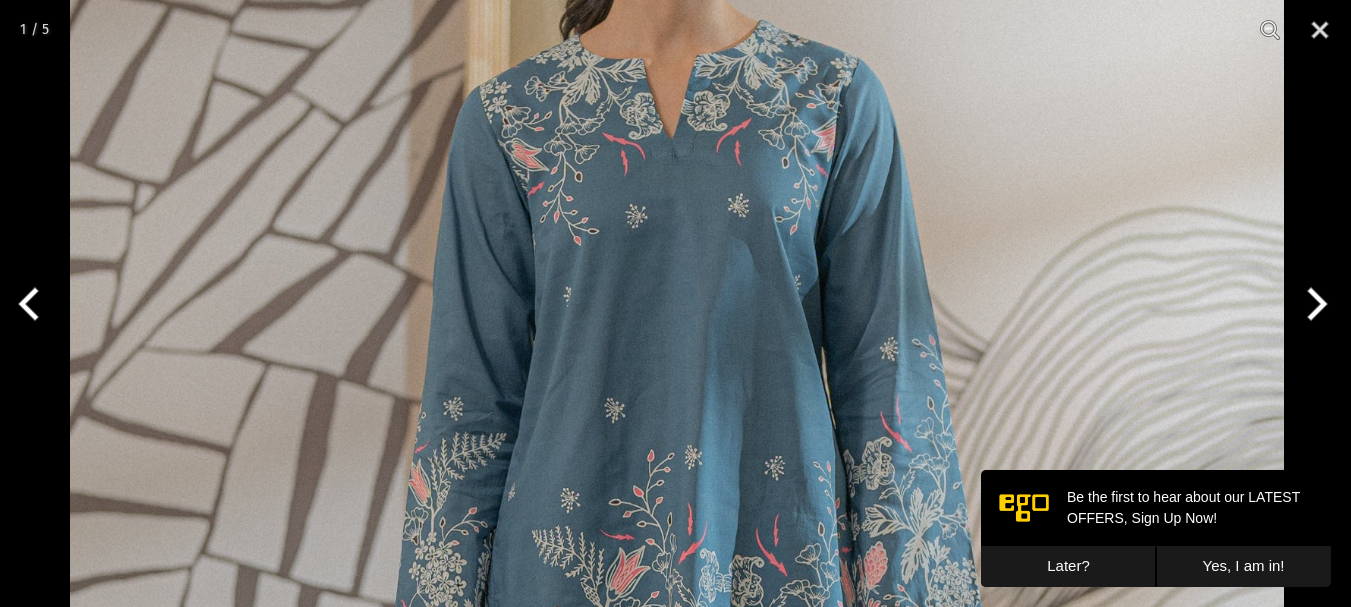 click at bounding box center (677, 633) 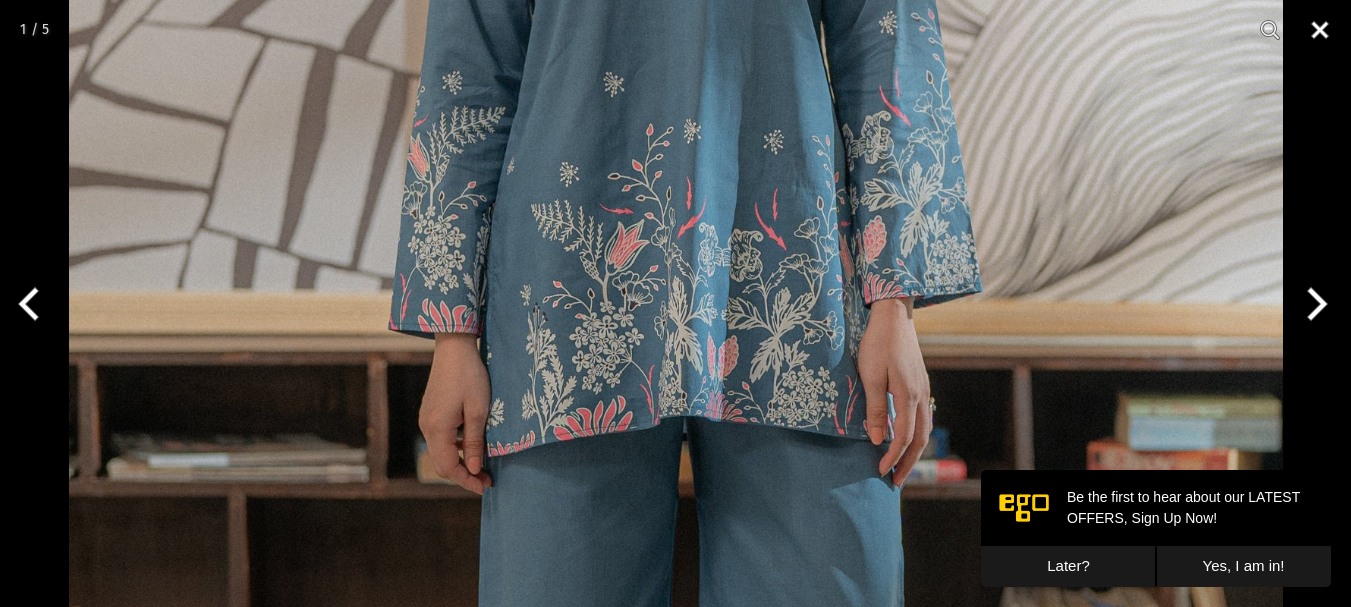 click at bounding box center (1320, 30) 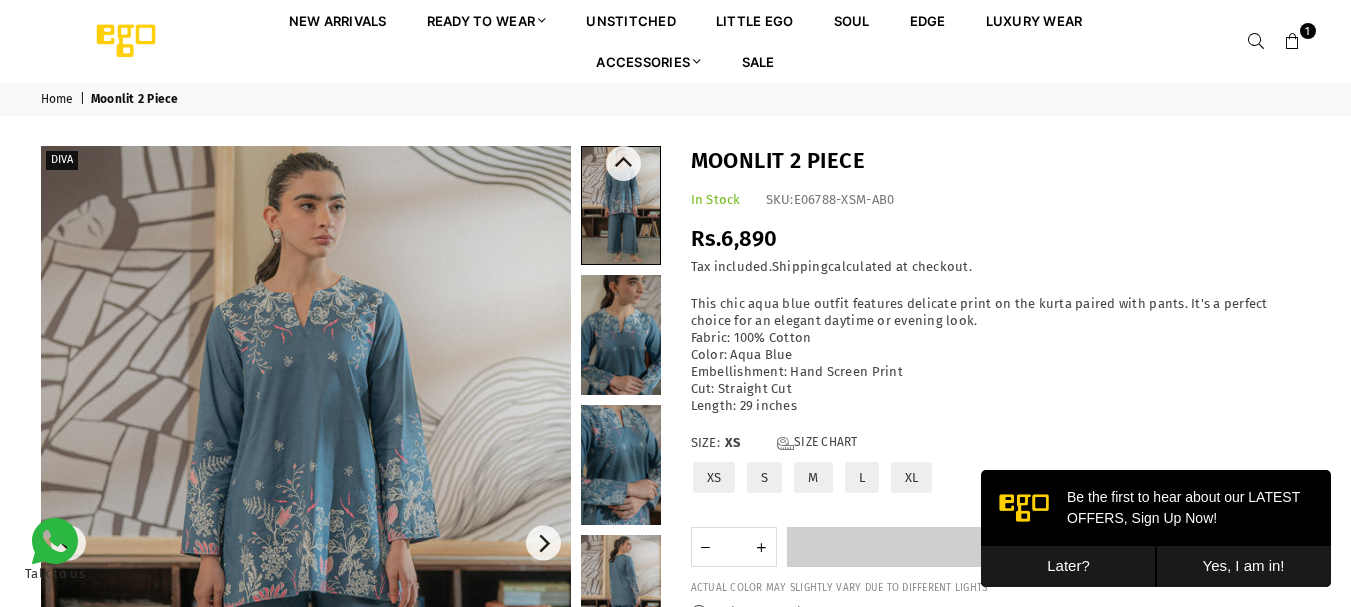 click at bounding box center (621, 465) 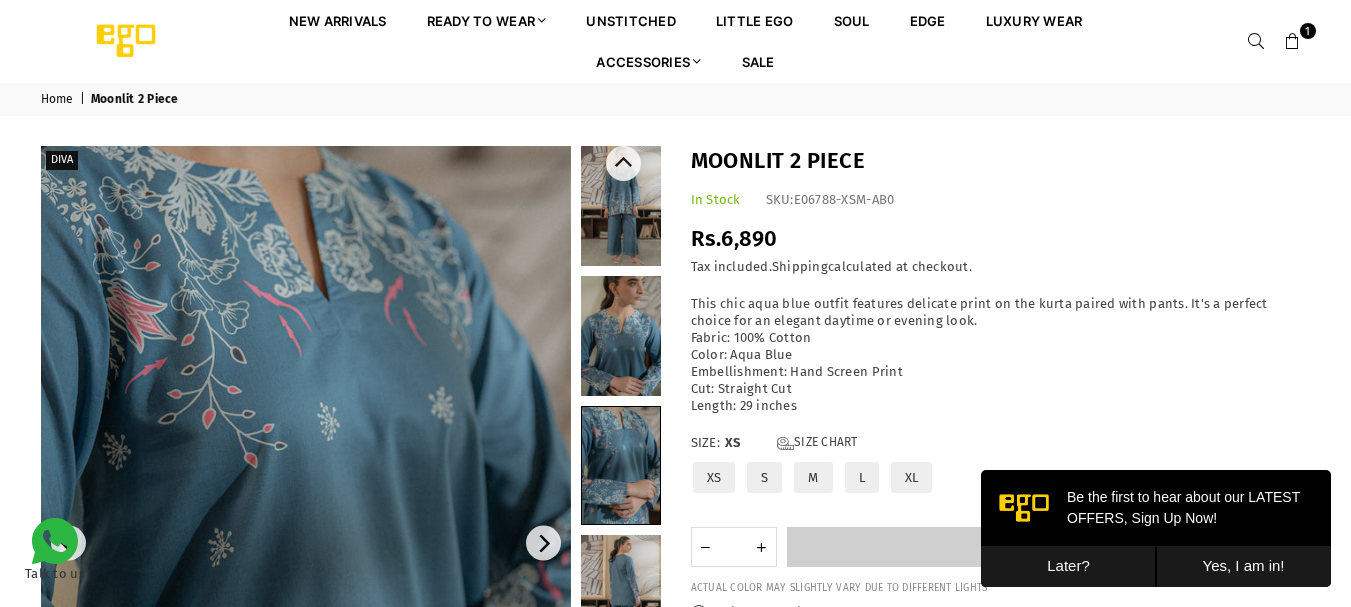 click at bounding box center (621, 595) 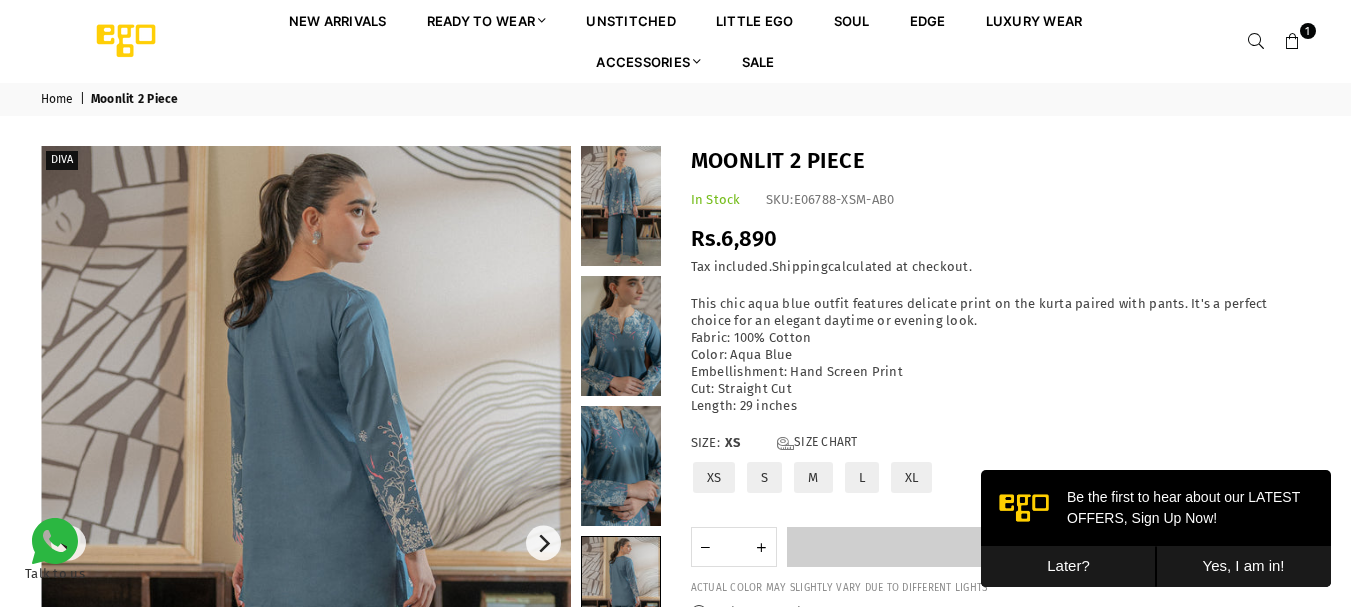 click at bounding box center [306, 543] 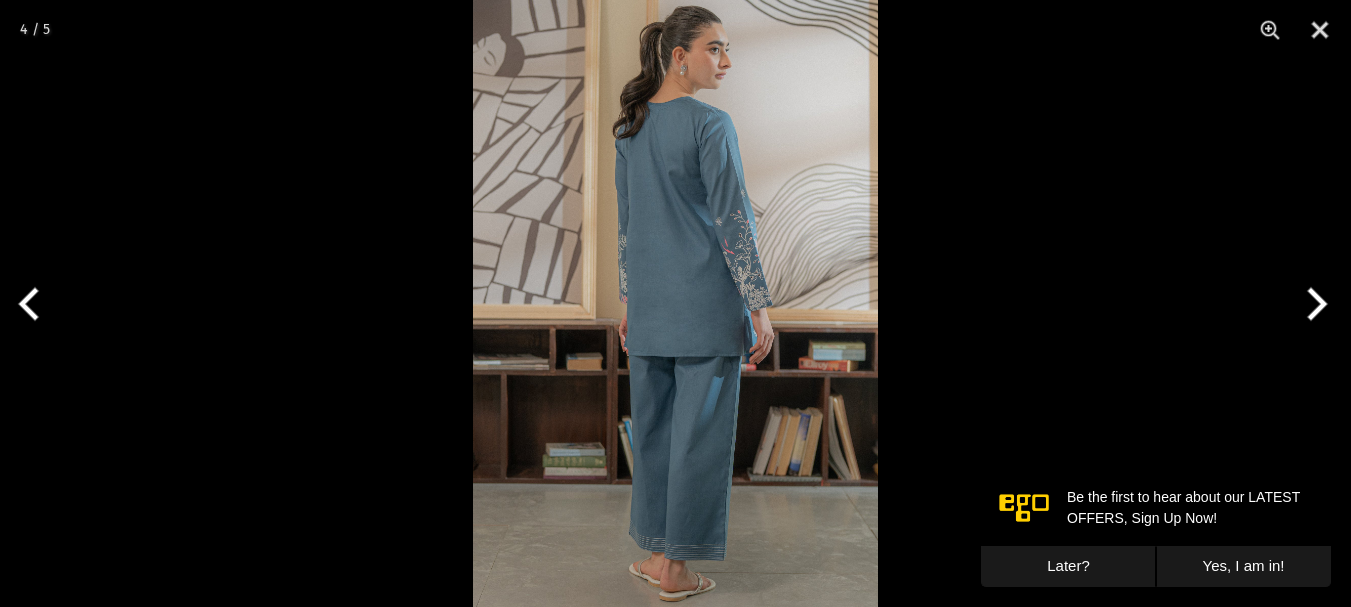 click at bounding box center [1313, 304] 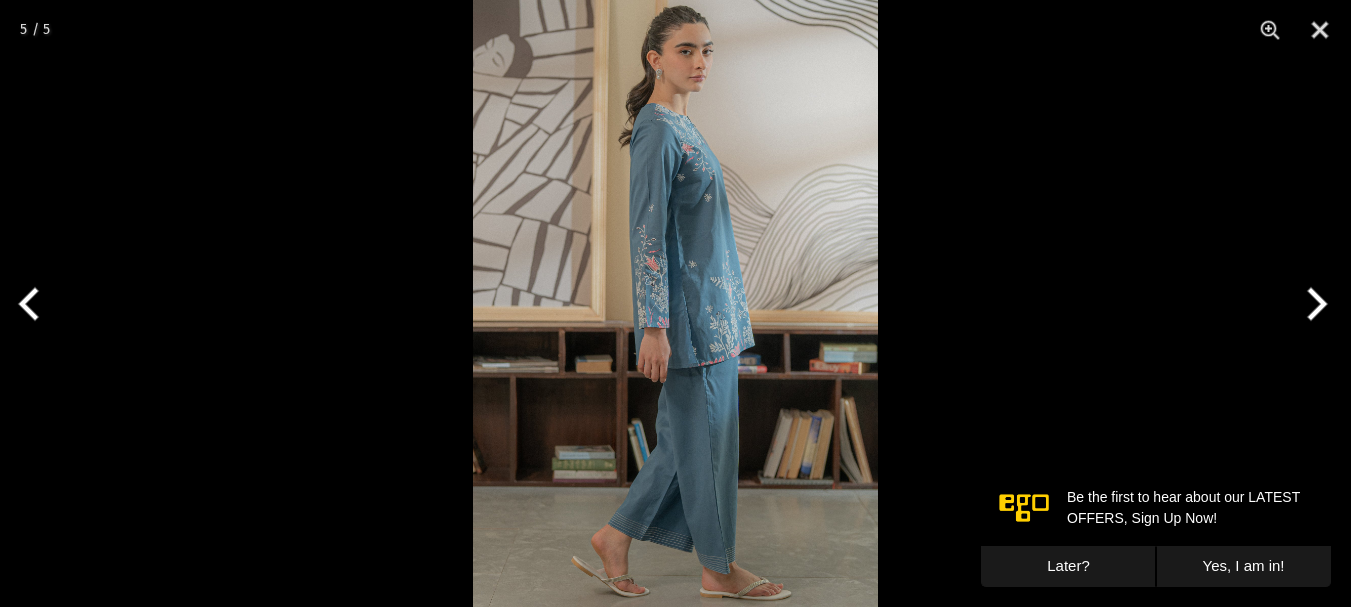 click at bounding box center (1313, 304) 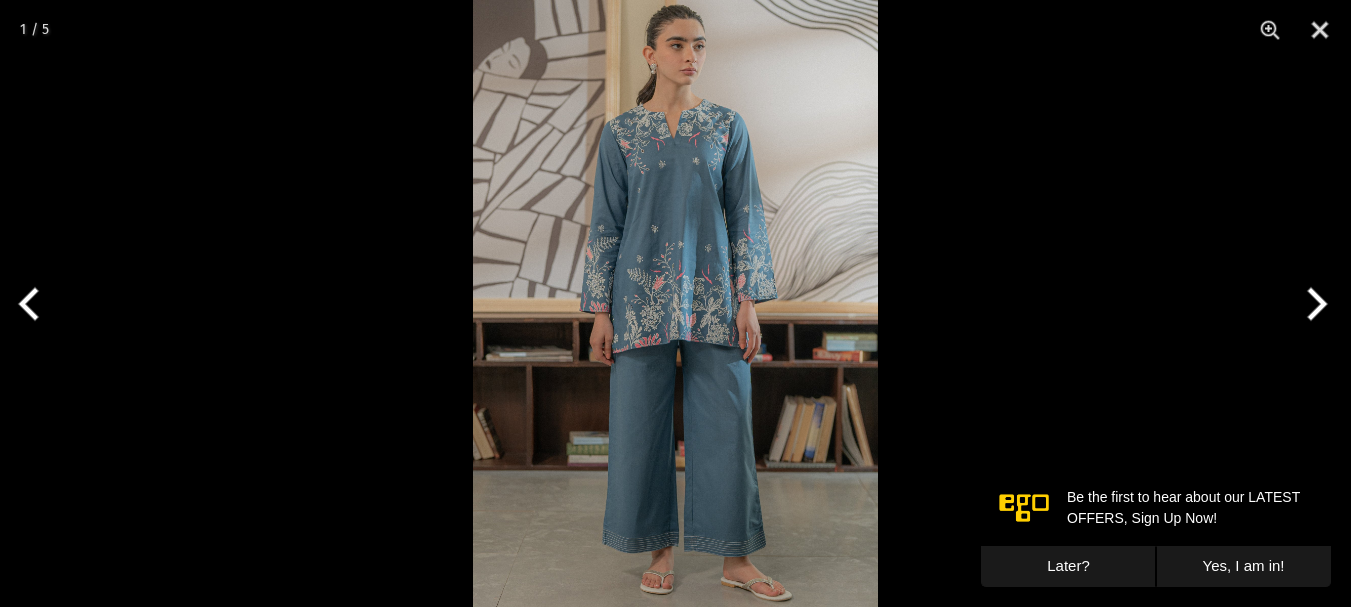 click at bounding box center (1313, 304) 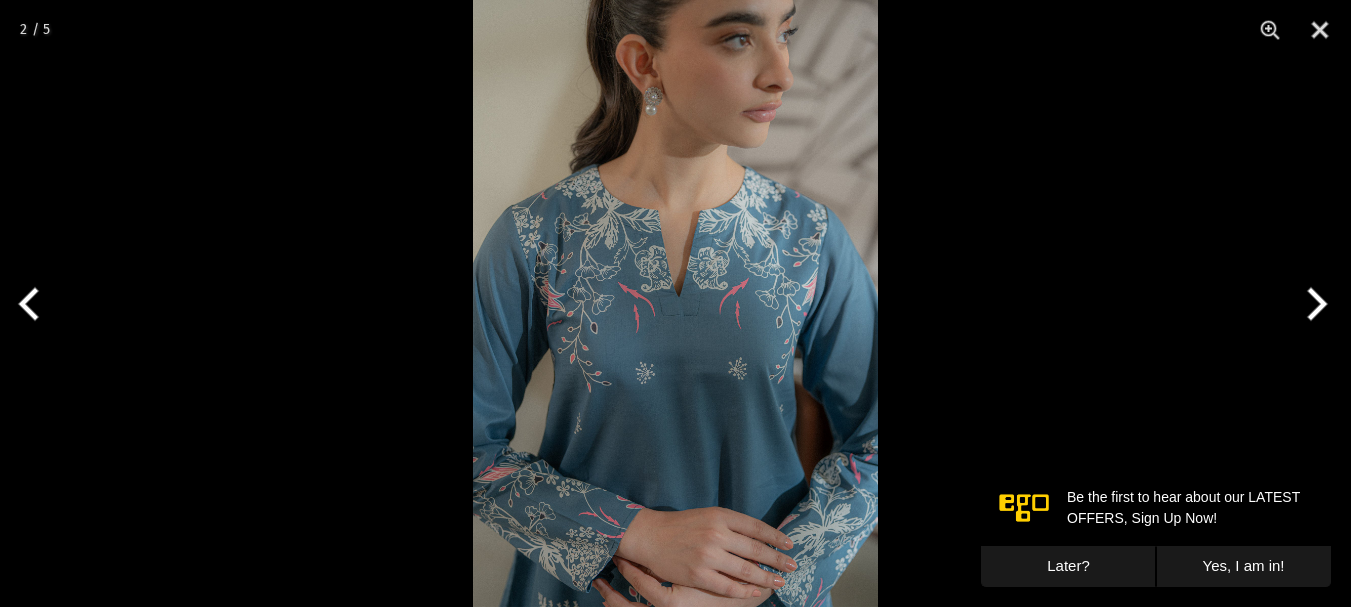 click at bounding box center [1313, 304] 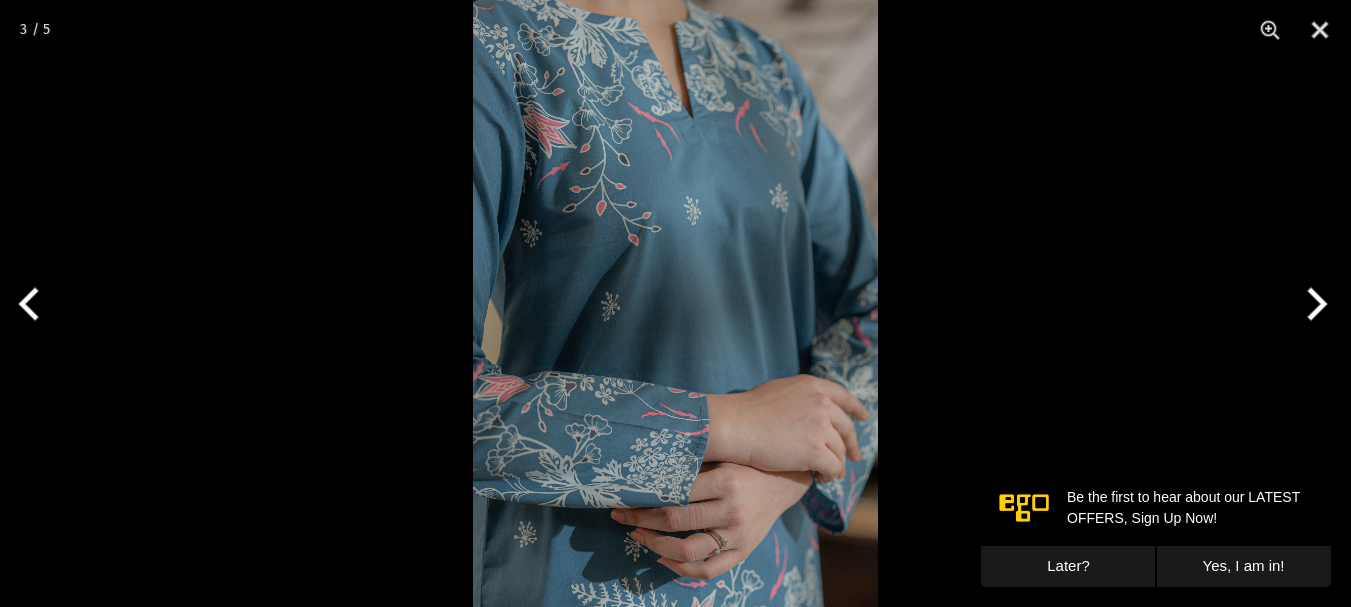 click at bounding box center (1313, 304) 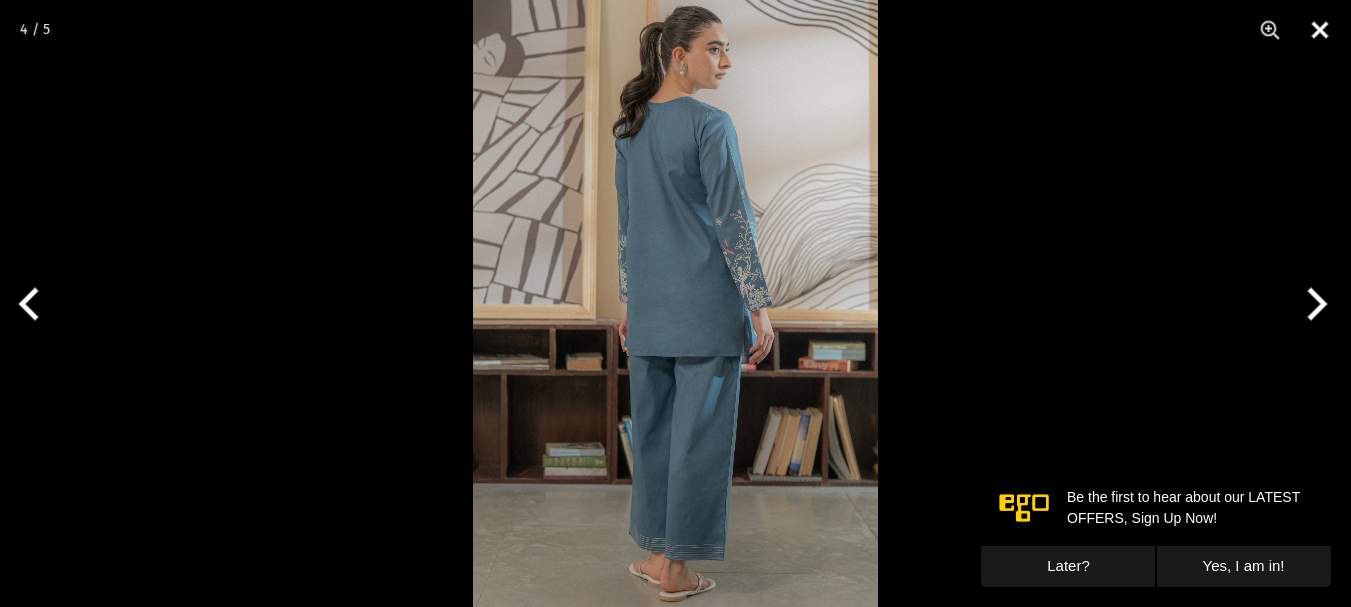 click at bounding box center [1320, 30] 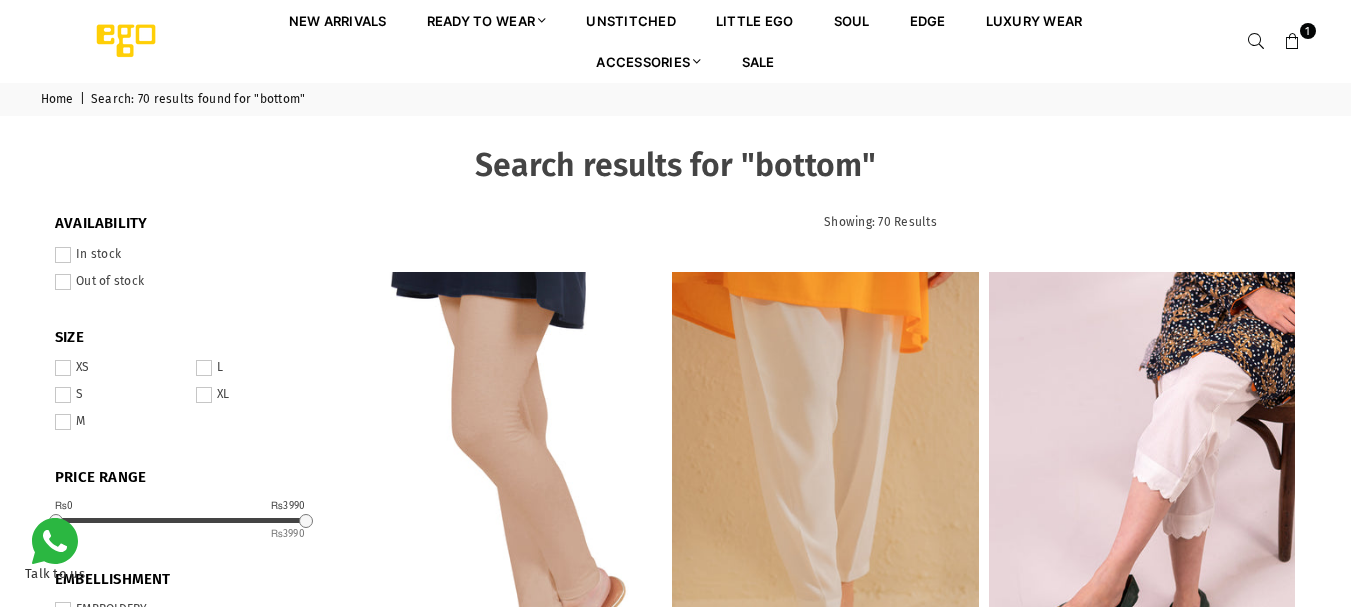 scroll, scrollTop: 0, scrollLeft: 0, axis: both 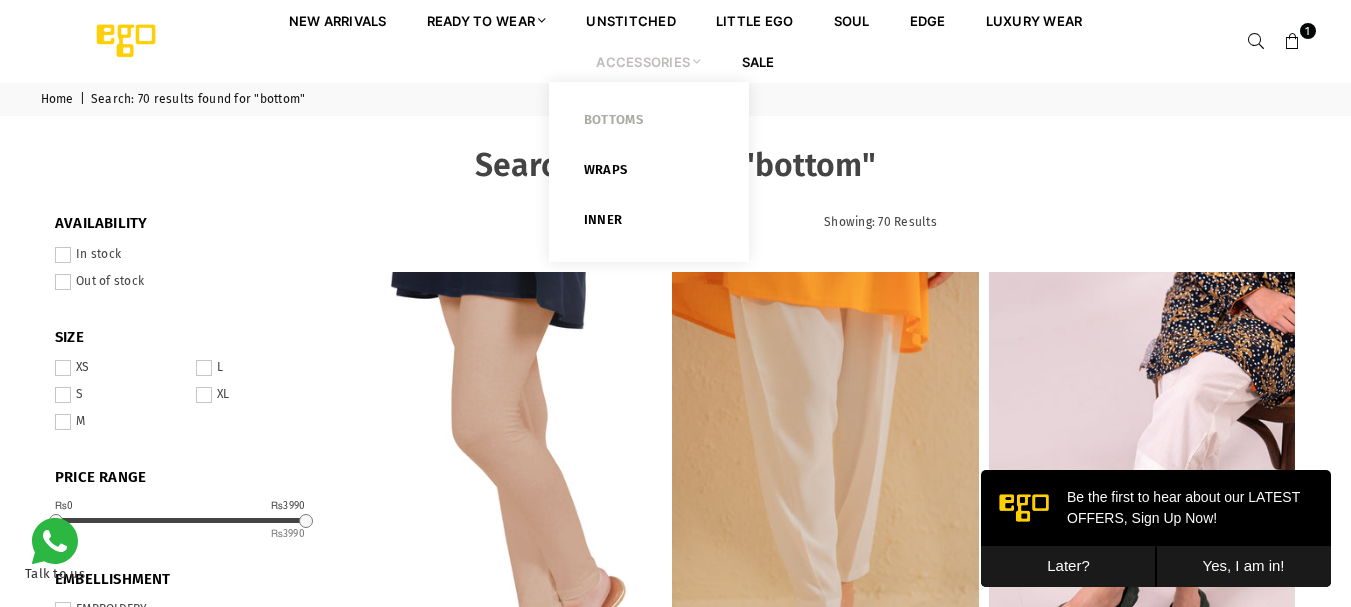click on "Bottoms" at bounding box center [649, 124] 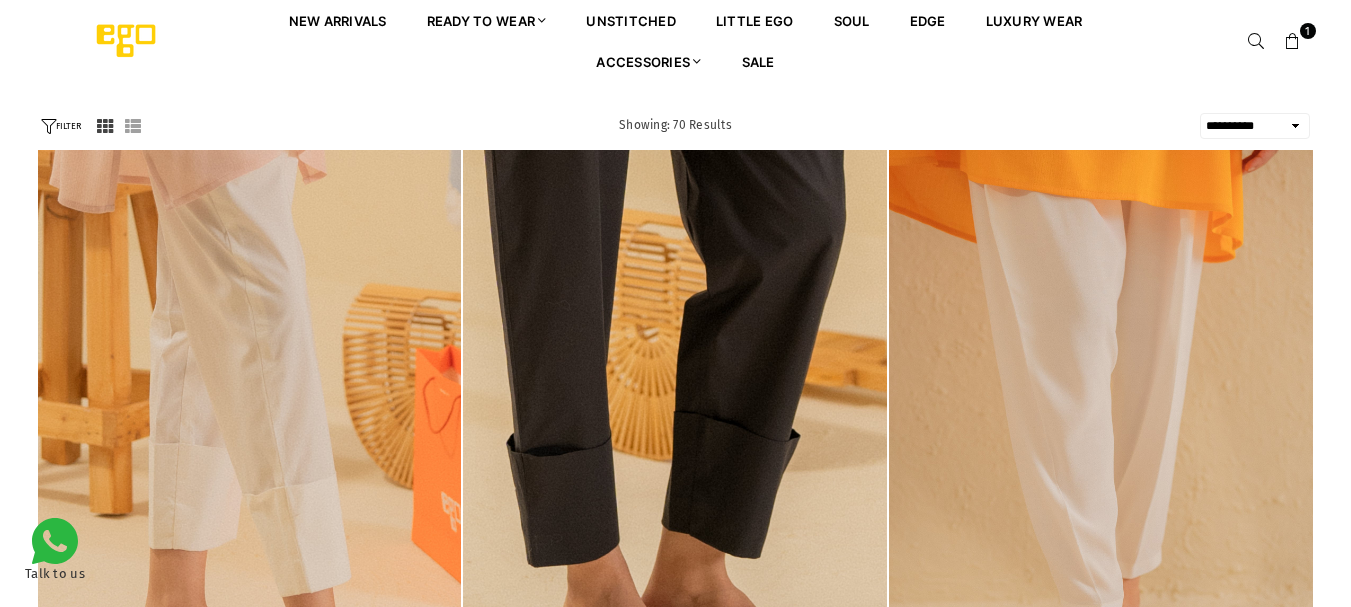 select on "**********" 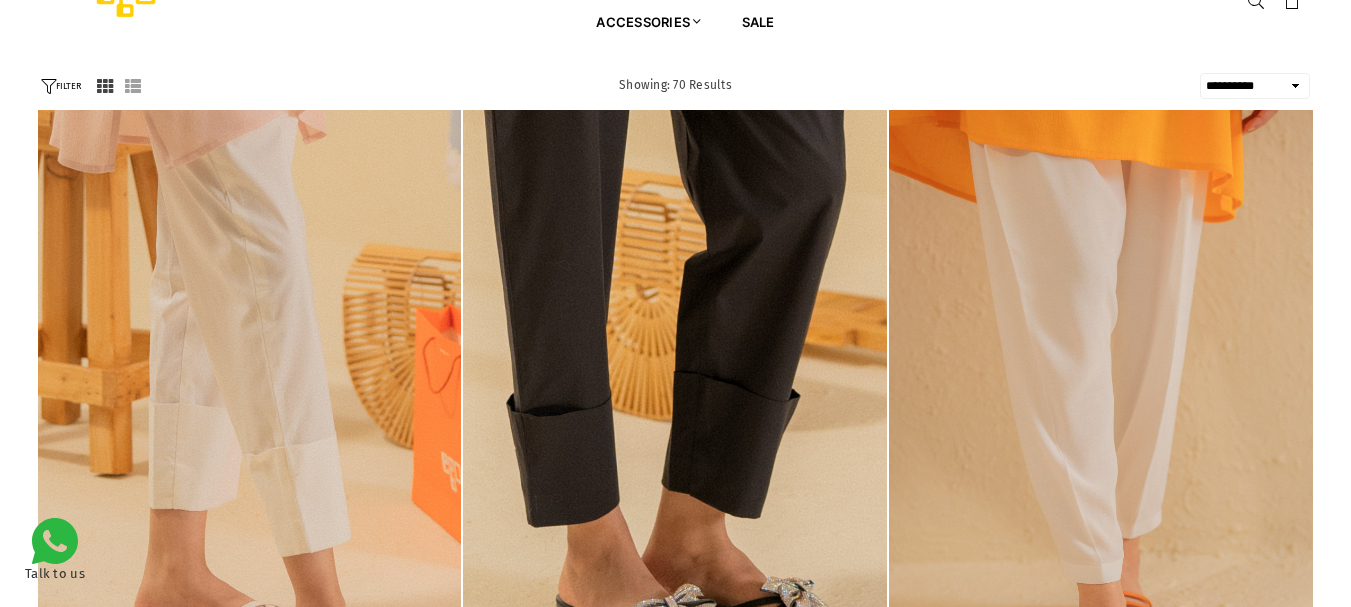 scroll, scrollTop: 69, scrollLeft: 0, axis: vertical 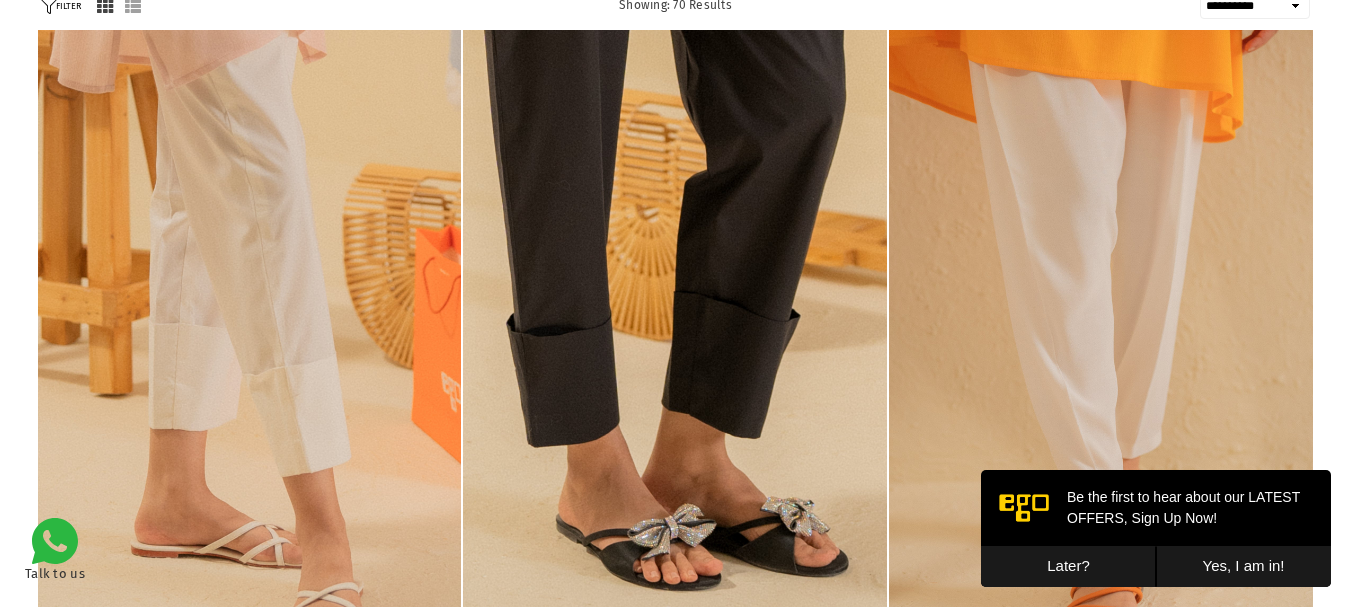 click on "Later?" at bounding box center (1068, 566) 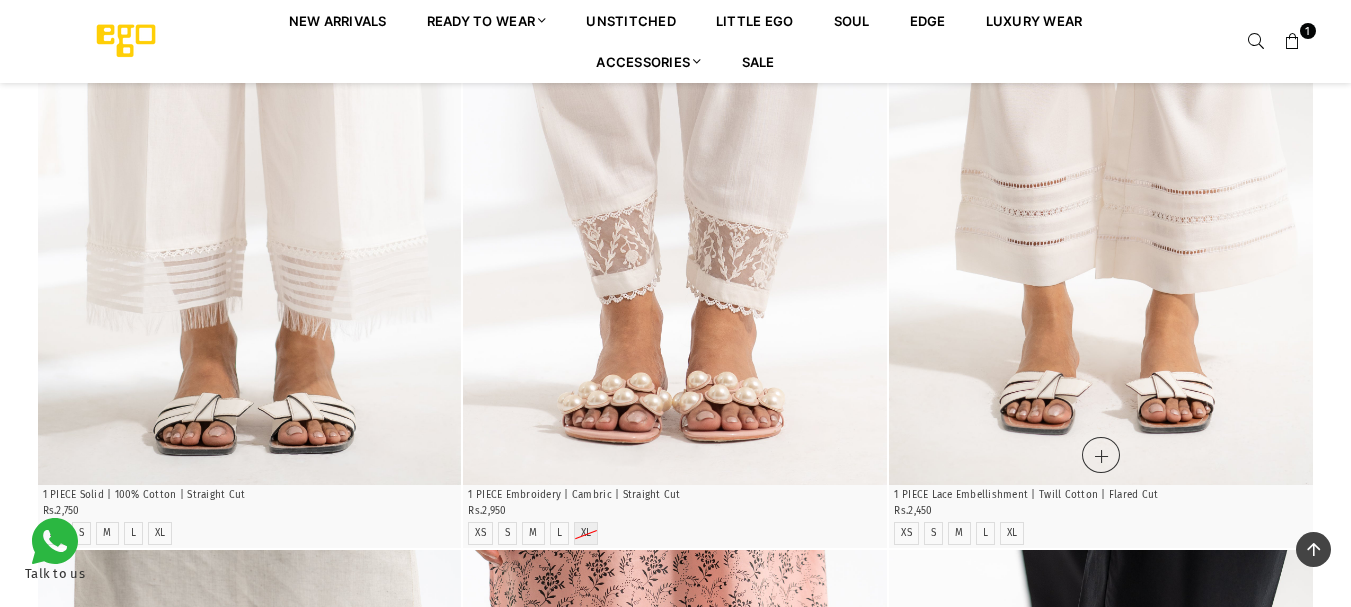 scroll, scrollTop: 2202, scrollLeft: 0, axis: vertical 